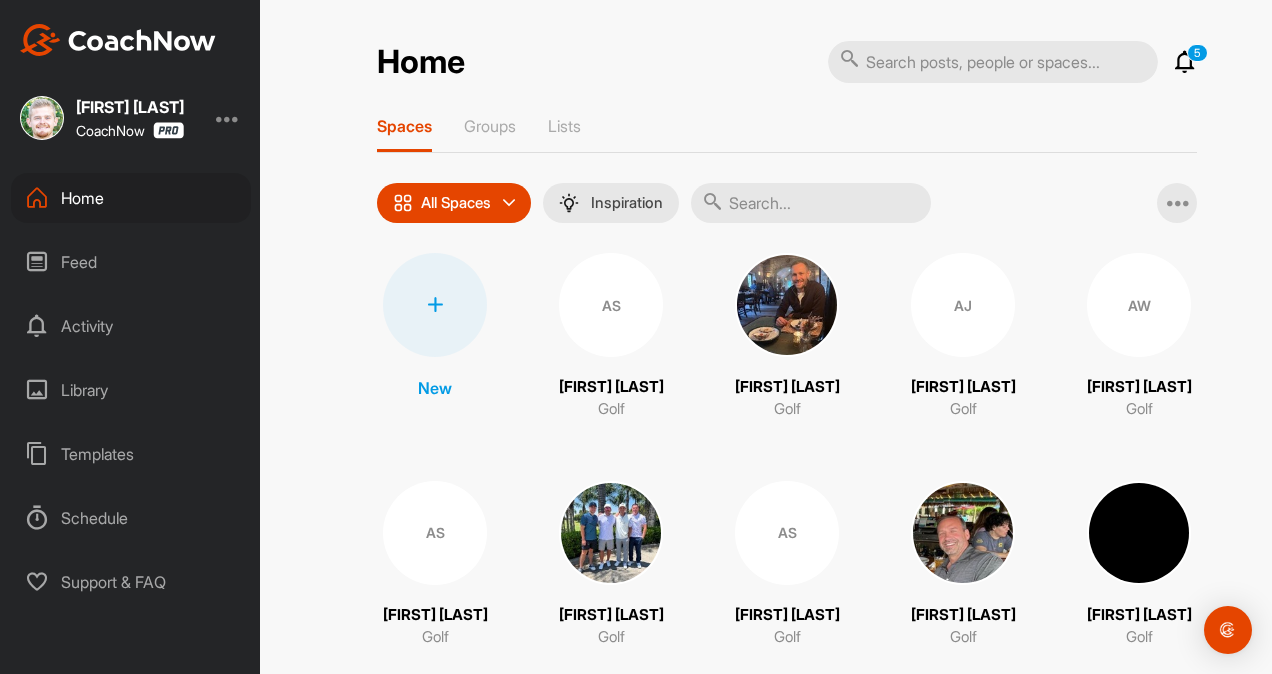 scroll, scrollTop: 0, scrollLeft: 0, axis: both 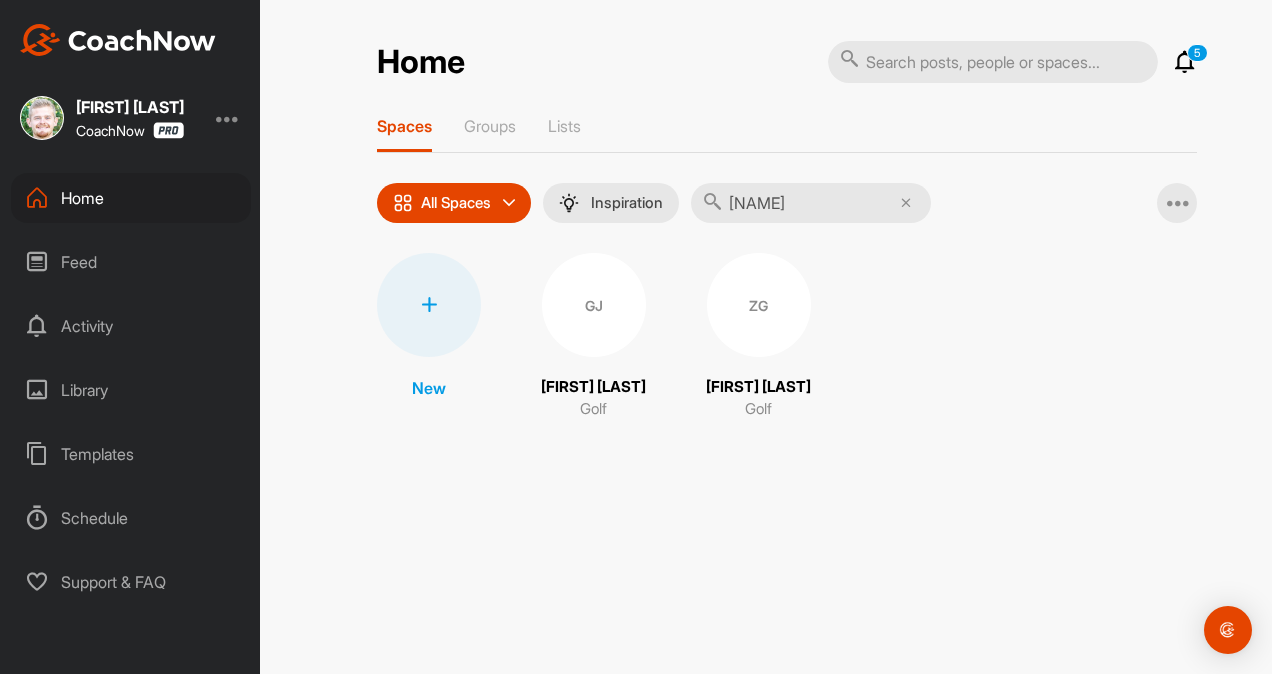 type on "gar" 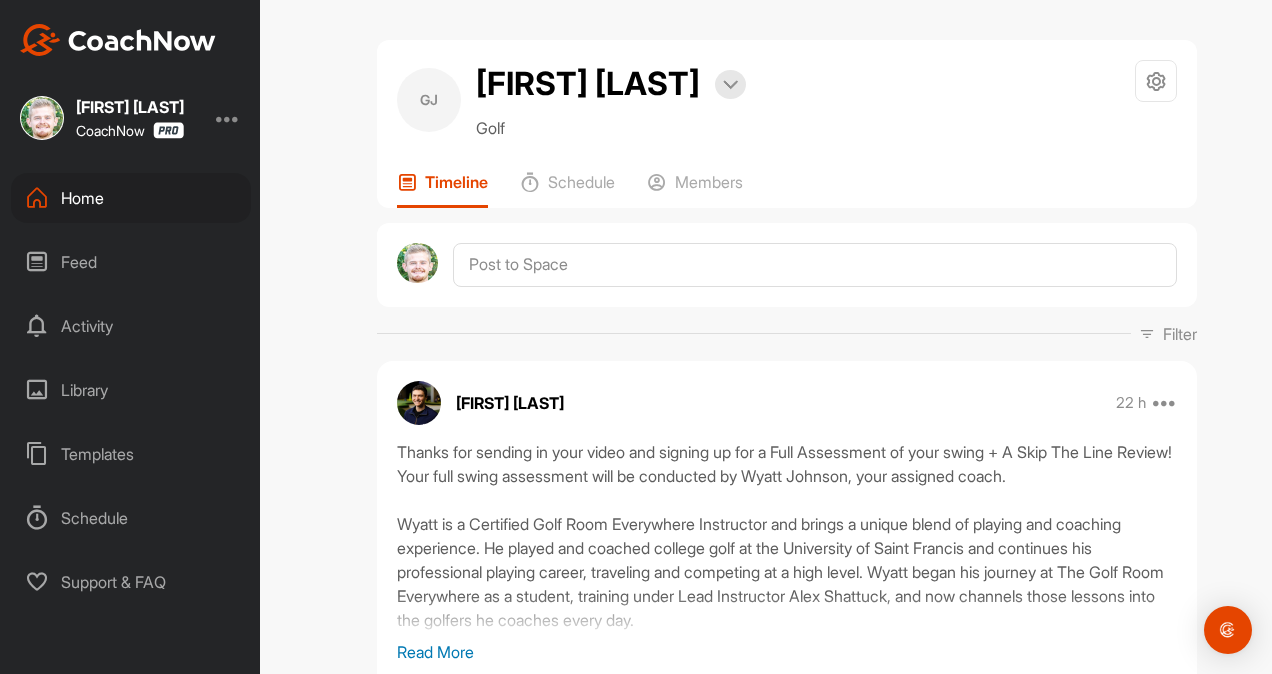 drag, startPoint x: 569, startPoint y: 418, endPoint x: 530, endPoint y: 387, distance: 49.819675 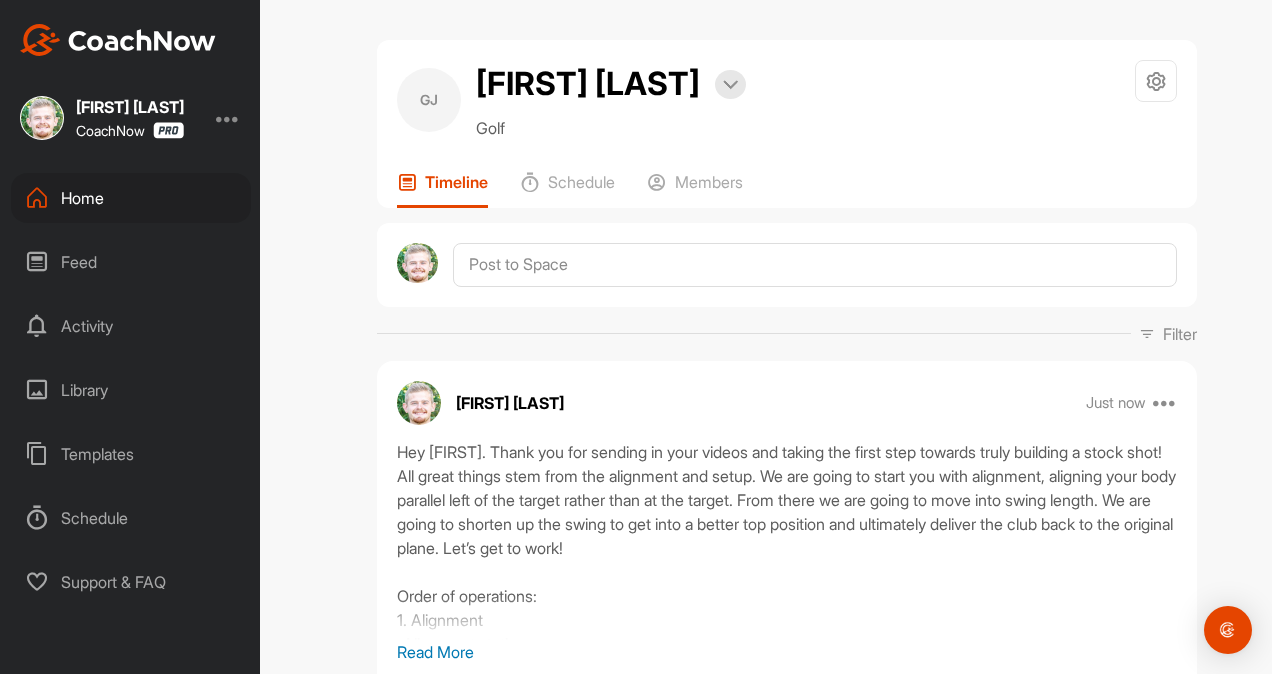 scroll, scrollTop: 0, scrollLeft: 0, axis: both 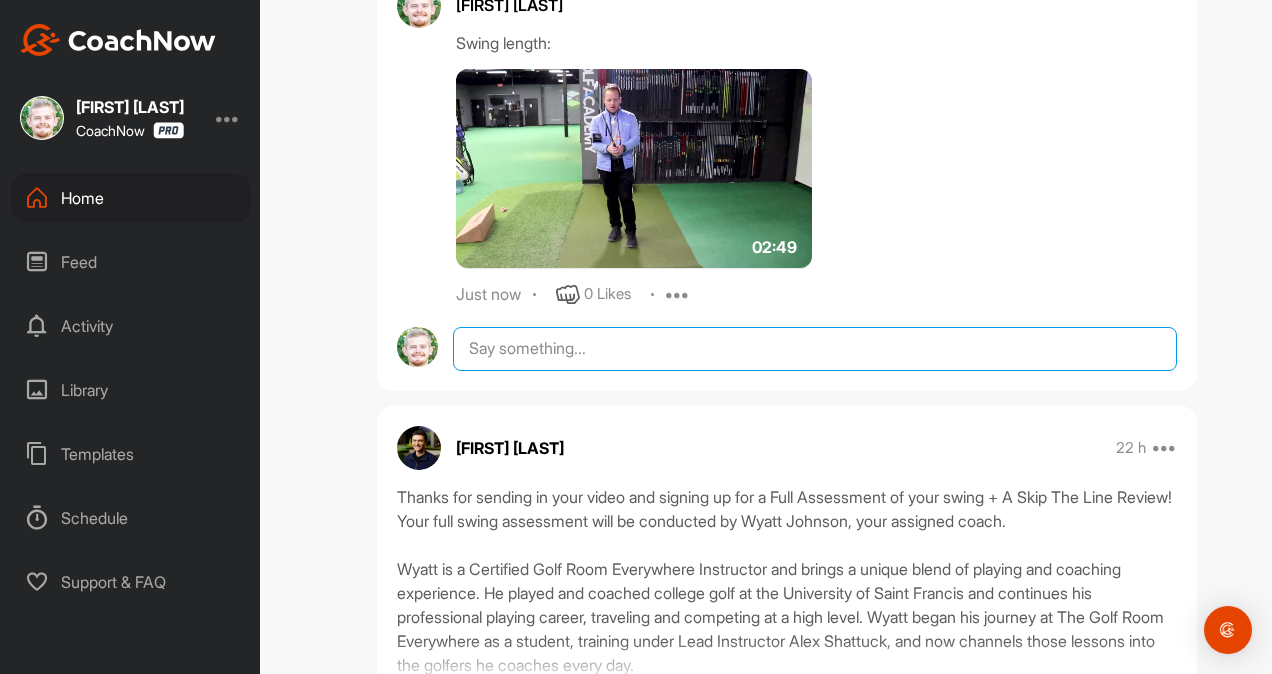 click at bounding box center [815, 349] 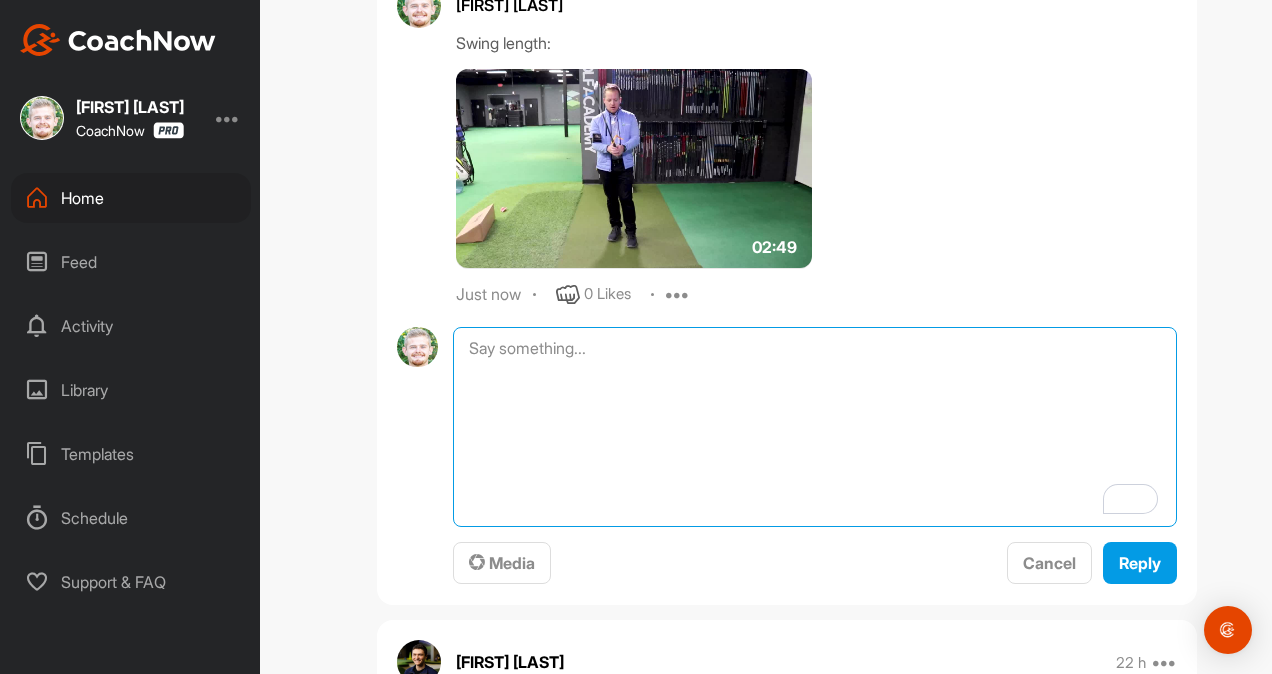 paste on "Also, quick favor:
If anything in this assessment gave you more clarity or an “ah-ha” moment about your swing, I’d love to hear what it was. It really helps us keep improving. Just drop it here in the comments if anything stood out to you." 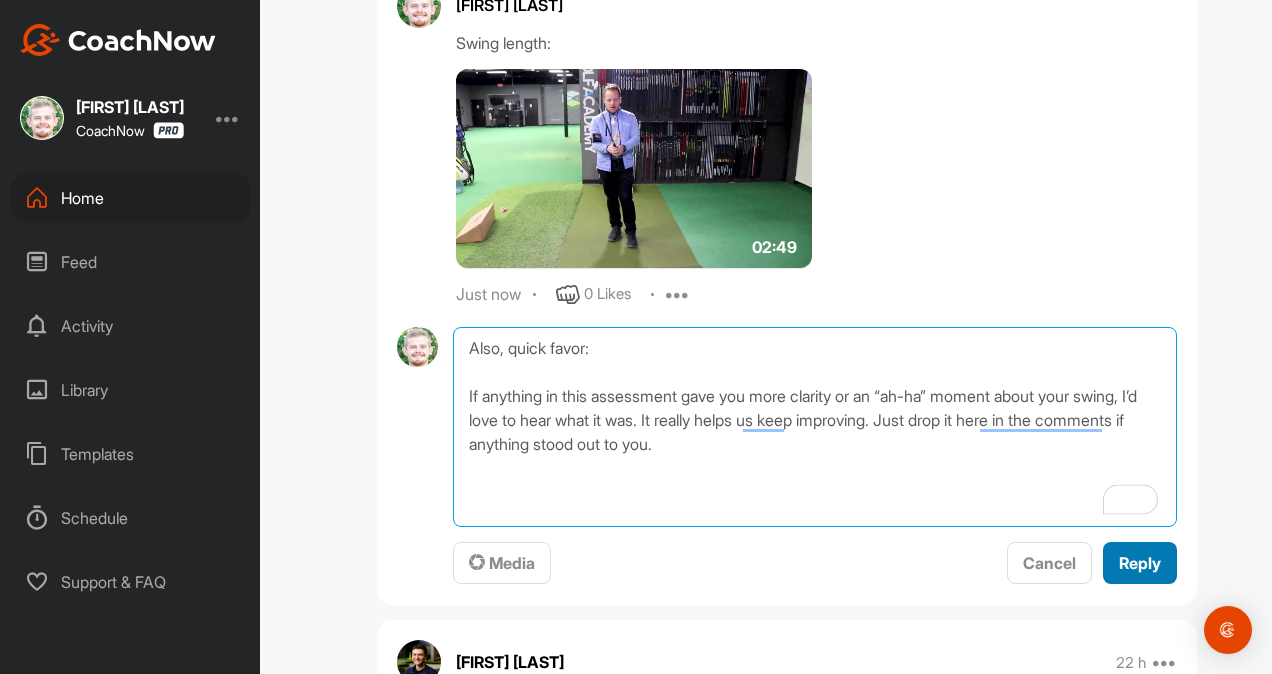 type on "Also, quick favor:
If anything in this assessment gave you more clarity or an “ah-ha” moment about your swing, I’d love to hear what it was. It really helps us keep improving. Just drop it here in the comments if anything stood out to you." 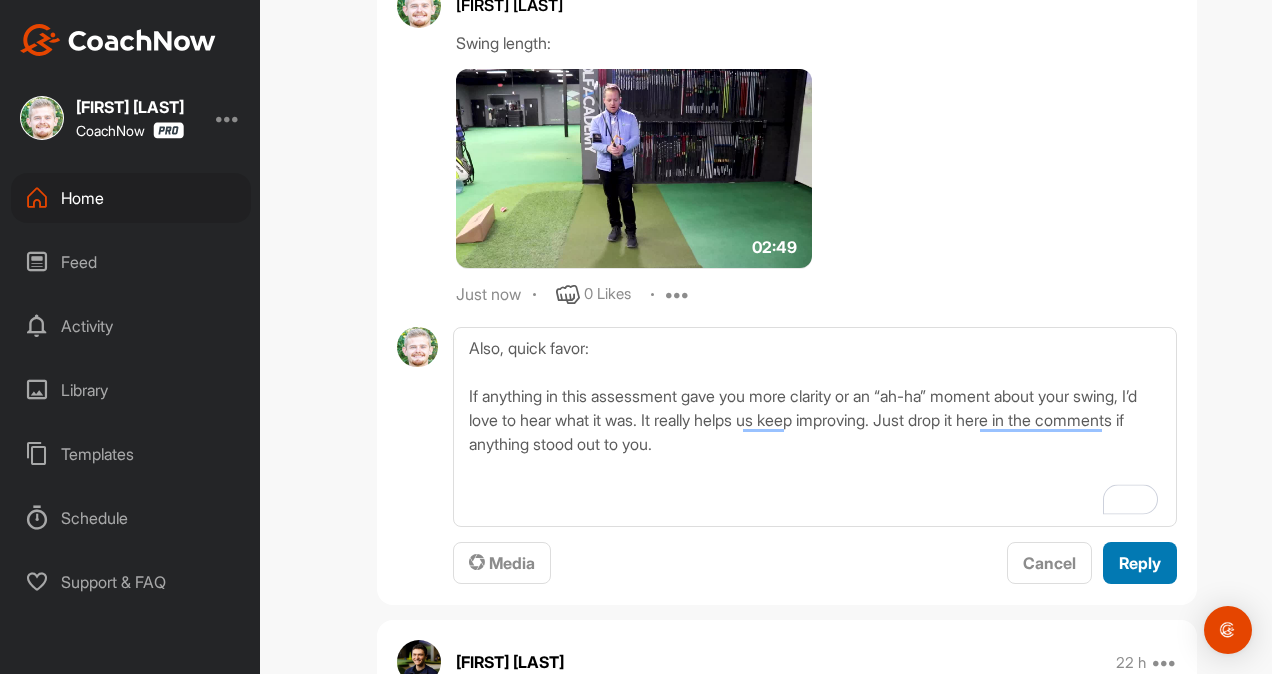 click on "Reply" at bounding box center [1140, 563] 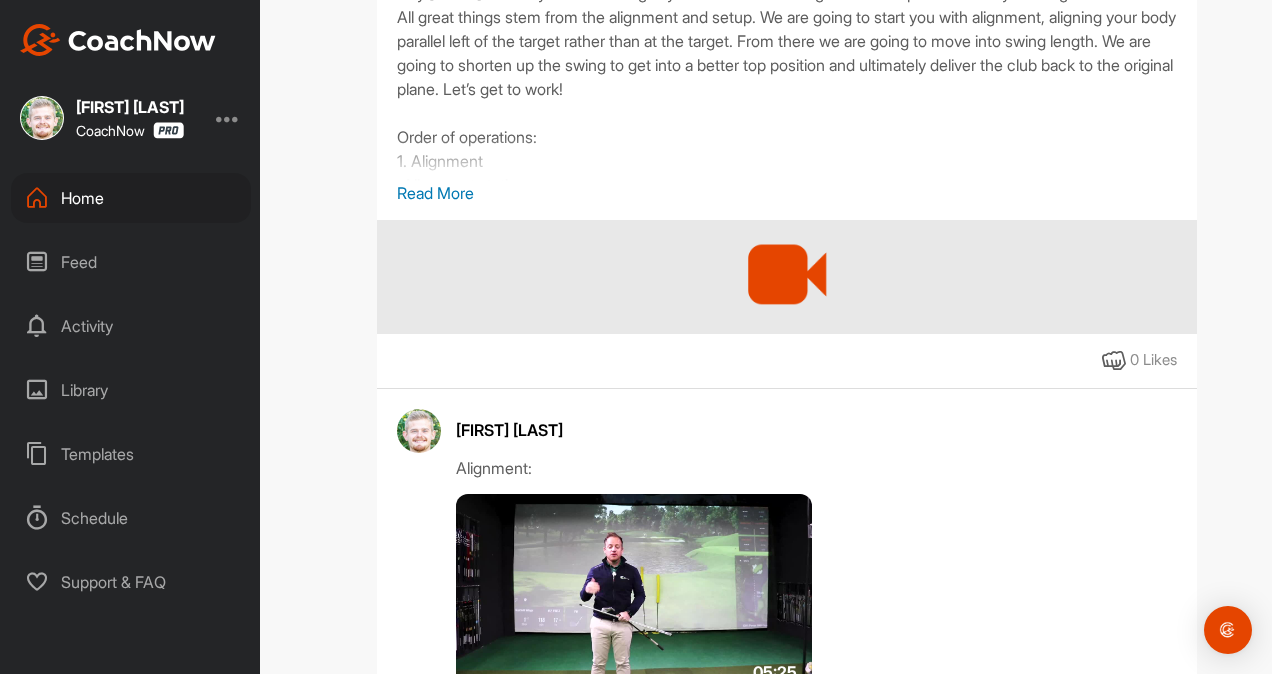 scroll, scrollTop: 0, scrollLeft: 0, axis: both 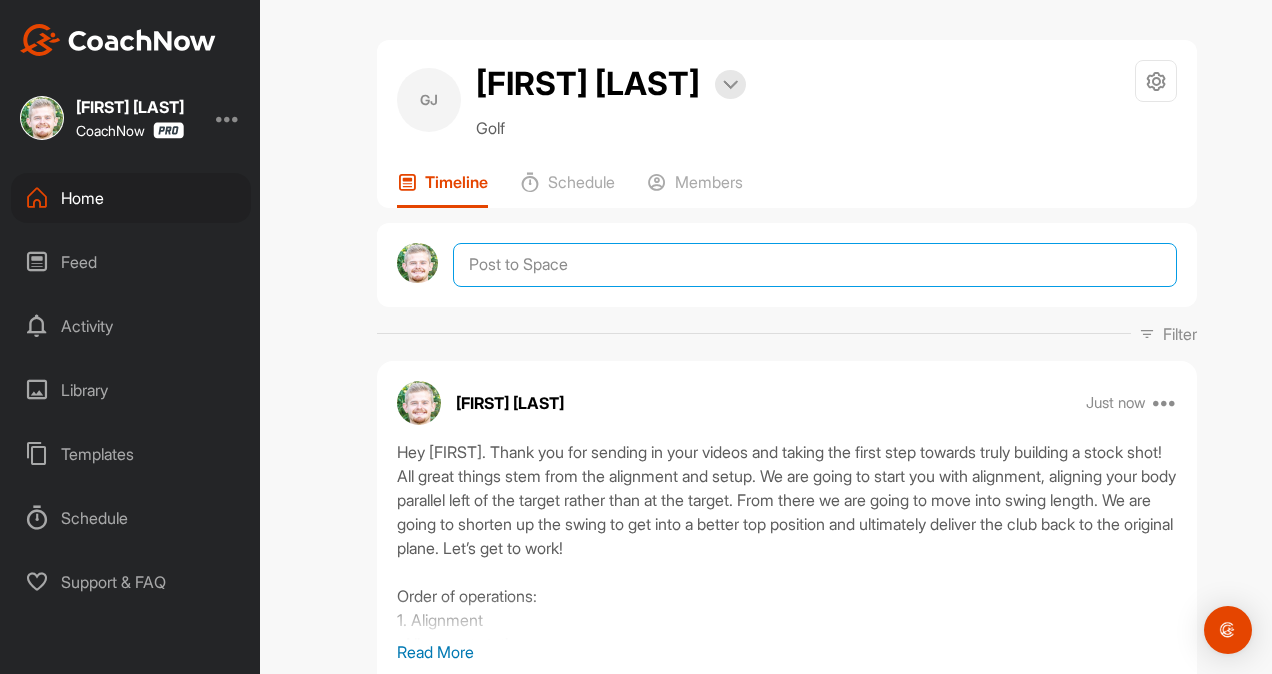 click at bounding box center (815, 265) 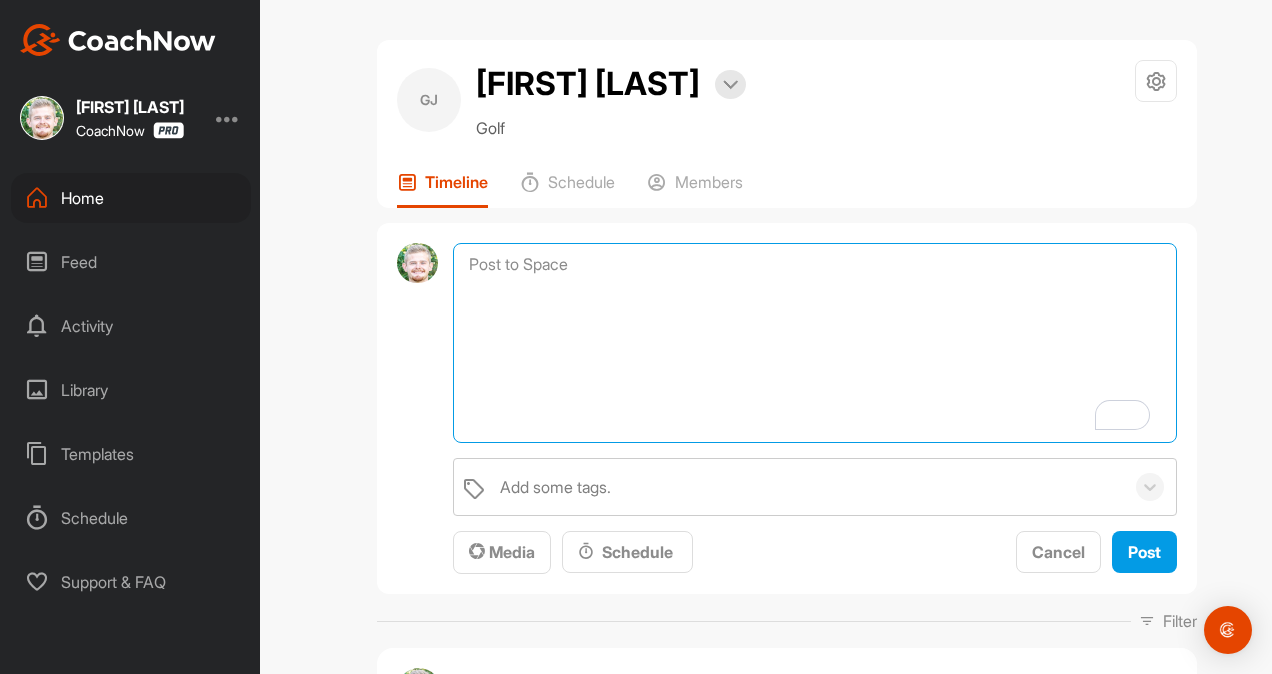 paste on "[student name], if you are interested in signing up for a Membership, it would be great to keep working with you on your game. All you would have to do is sign up using this link below! Let's get you hitting a stock shot!
https://www.thegolfroomeverywhere.com/coaching" 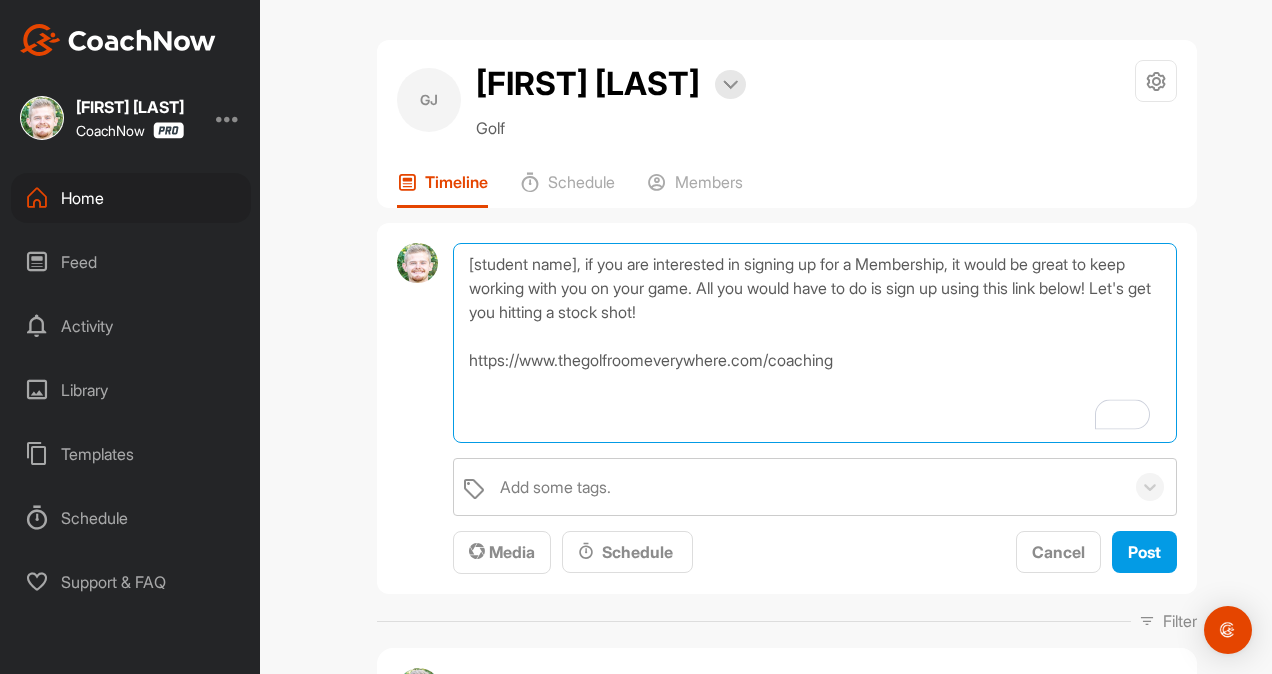 click on "[student name], if you are interested in signing up for a Membership, it would be great to keep working with you on your game. All you would have to do is sign up using this link below! Let's get you hitting a stock shot!
https://www.thegolfroomeverywhere.com/coaching" at bounding box center [815, 343] 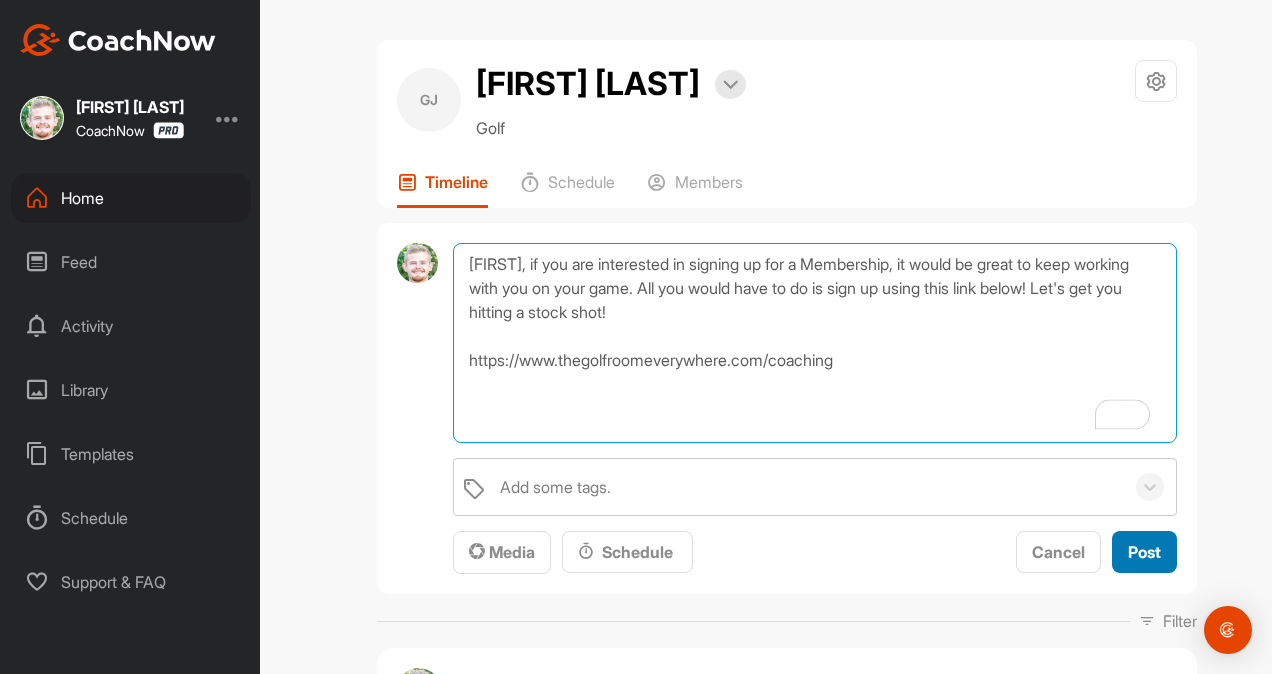 type on "[FIRST], if you are interested in signing up for a Membership, it would be great to keep working with you on your game. All you would have to do is sign up using this link below! Let's get you hitting a stock shot!
https://www.thegolfroomeverywhere.com/coaching" 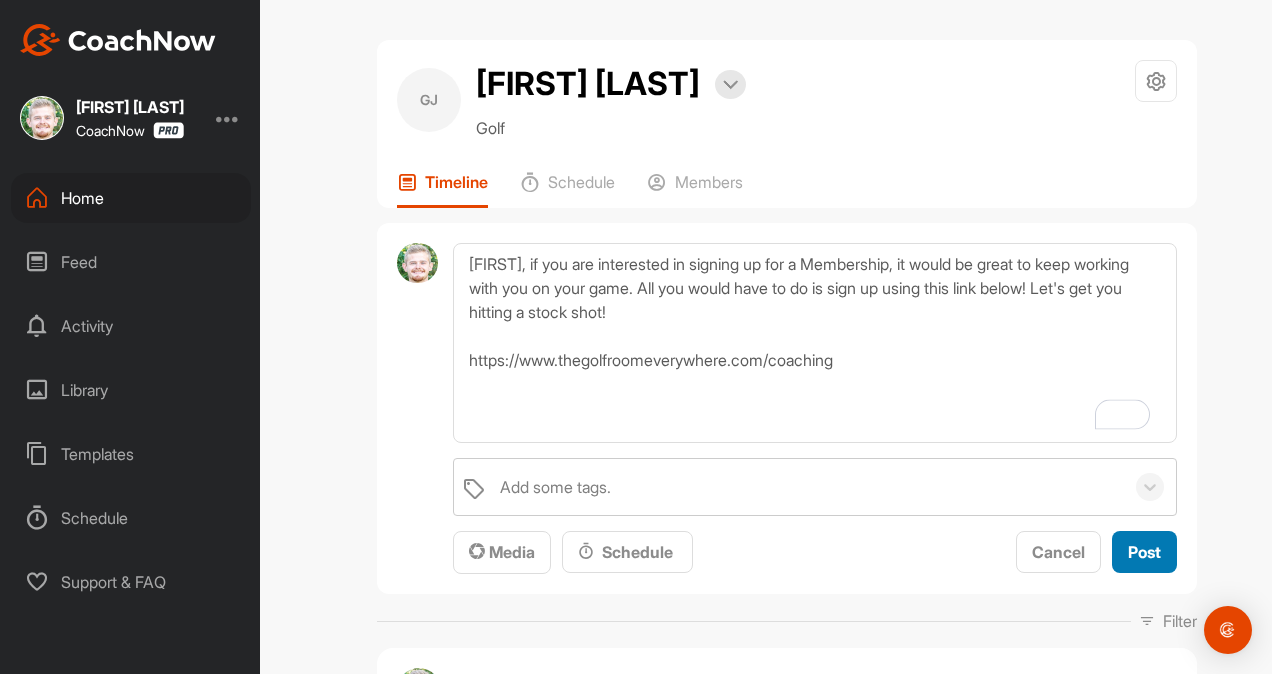 click on "Post" at bounding box center (1144, 552) 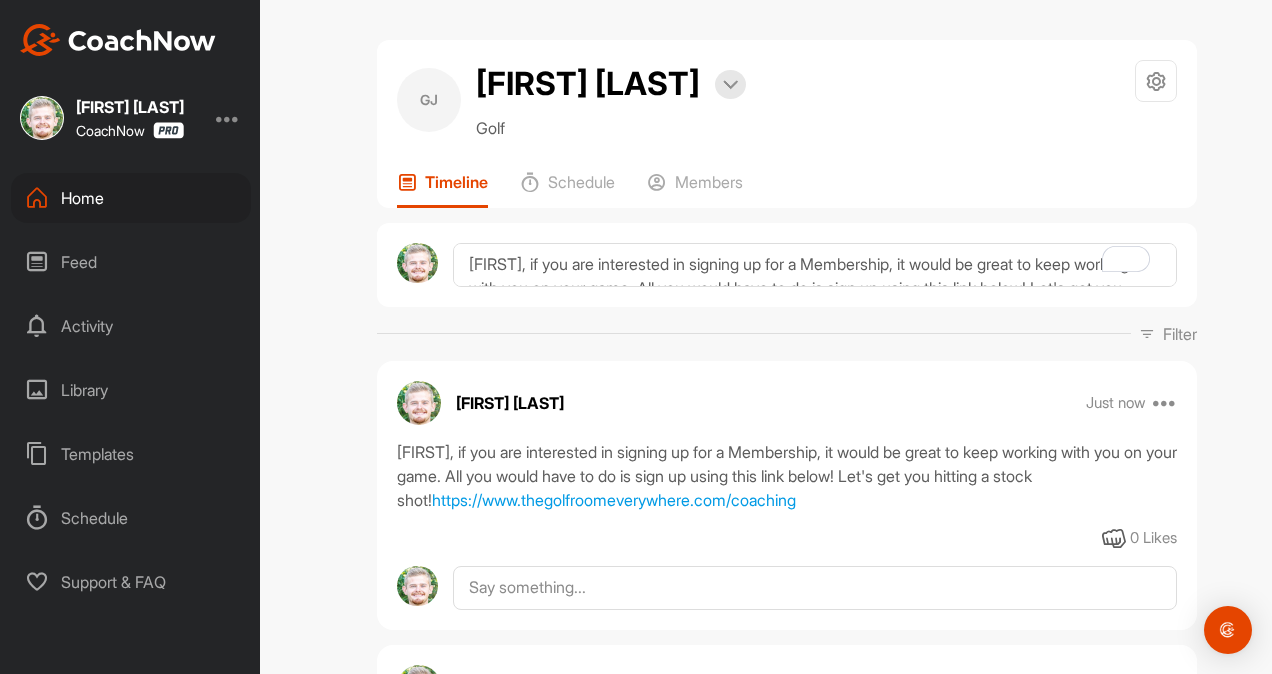 click on "Home" at bounding box center (131, 198) 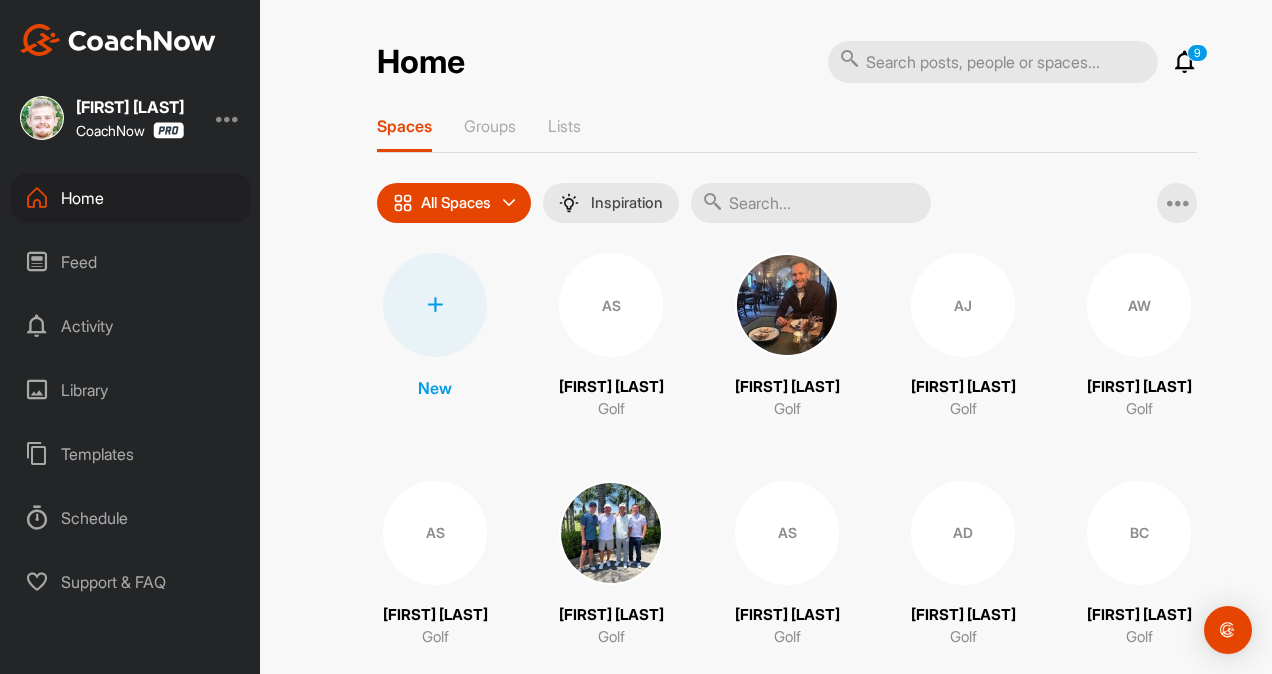 click at bounding box center [811, 203] 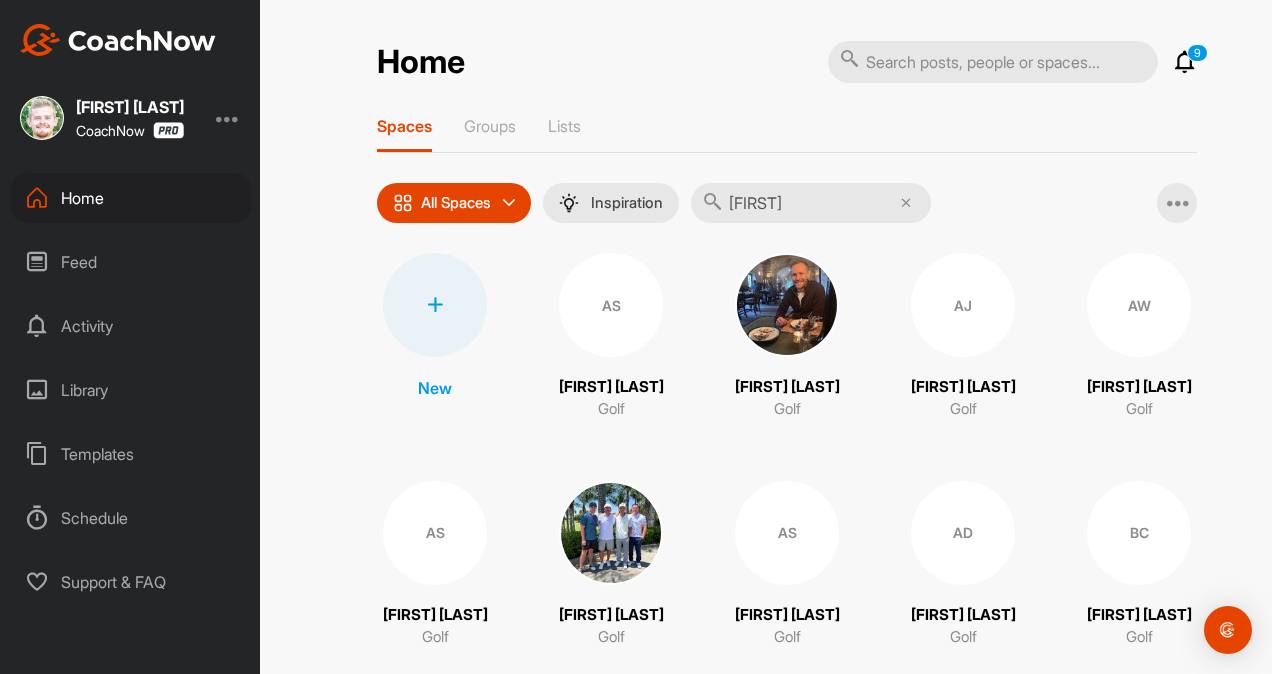type on "[FIRST]" 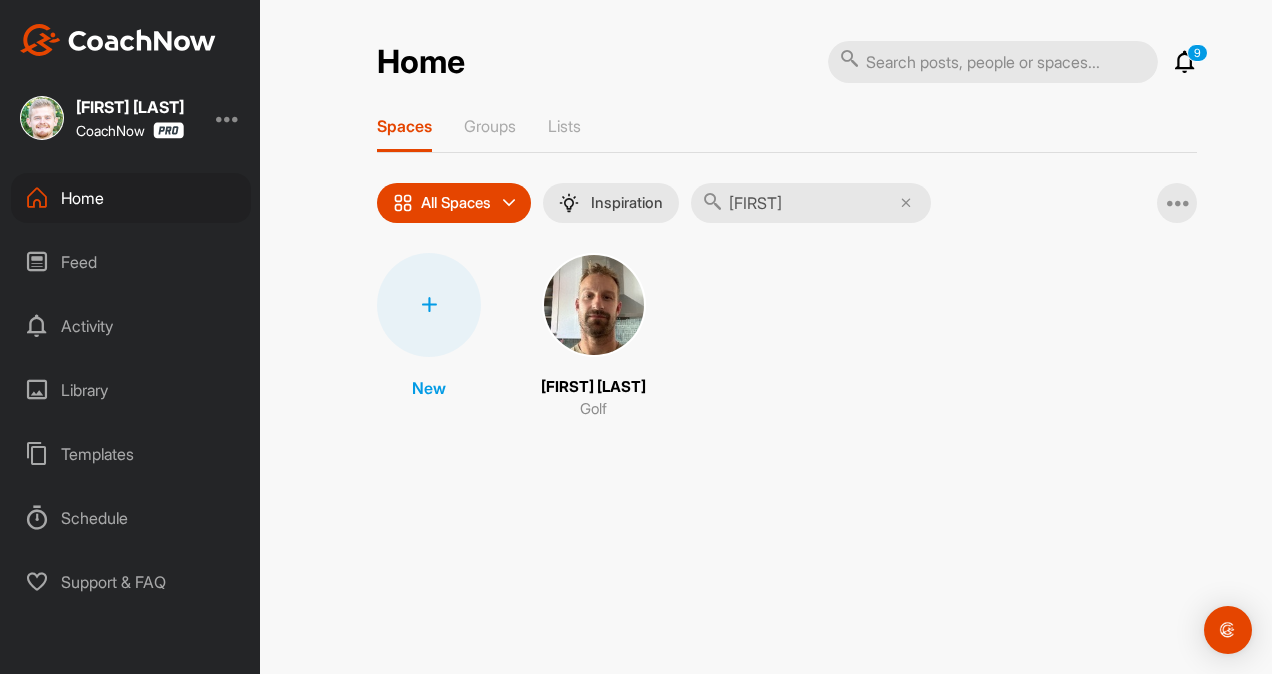 click at bounding box center (594, 305) 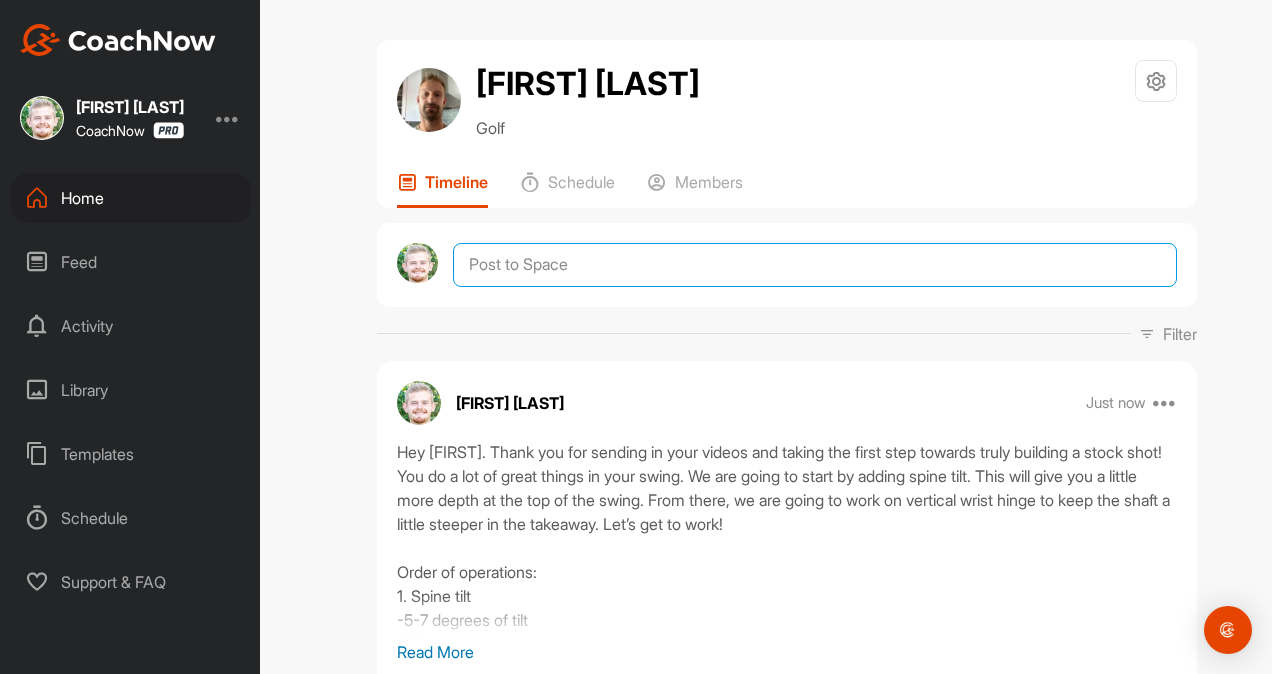 click at bounding box center (815, 265) 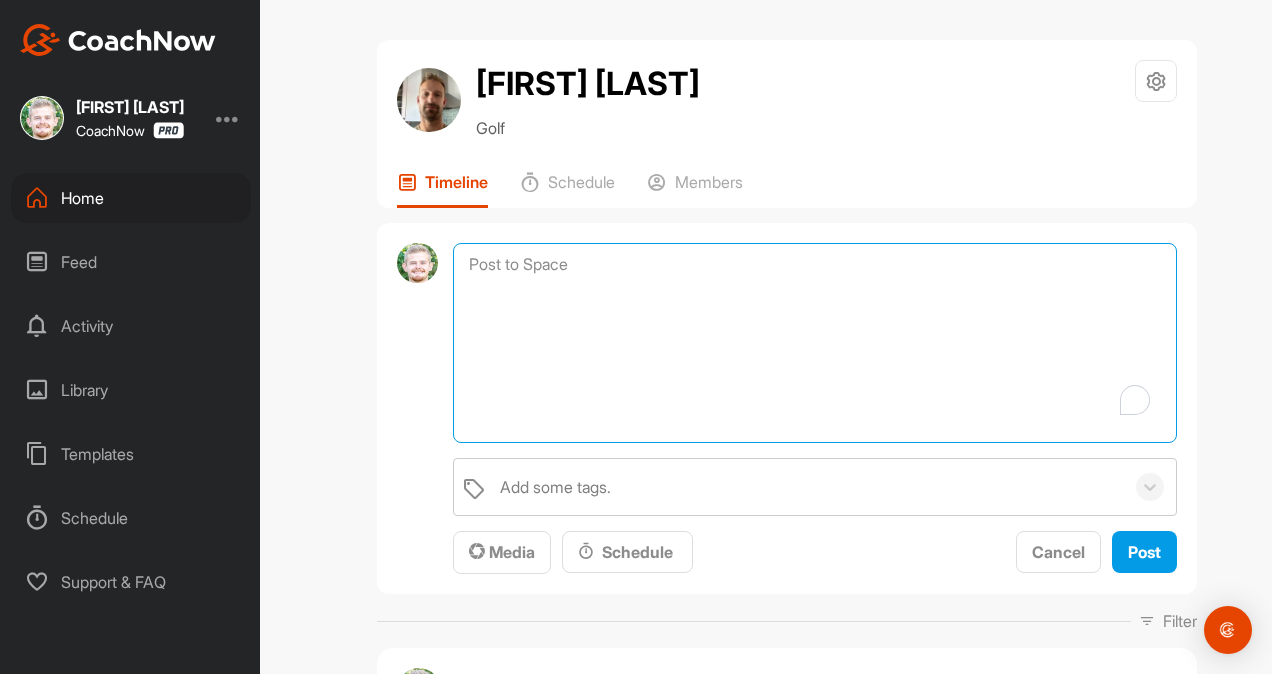 paste on "[student name], if you are interested in signing up for a Membership, it would be great to keep working with you on your game. All you would have to do is sign up using this link below! Let's get you hitting a stock shot!
https://www.thegolfroomeverywhere.com/coaching" 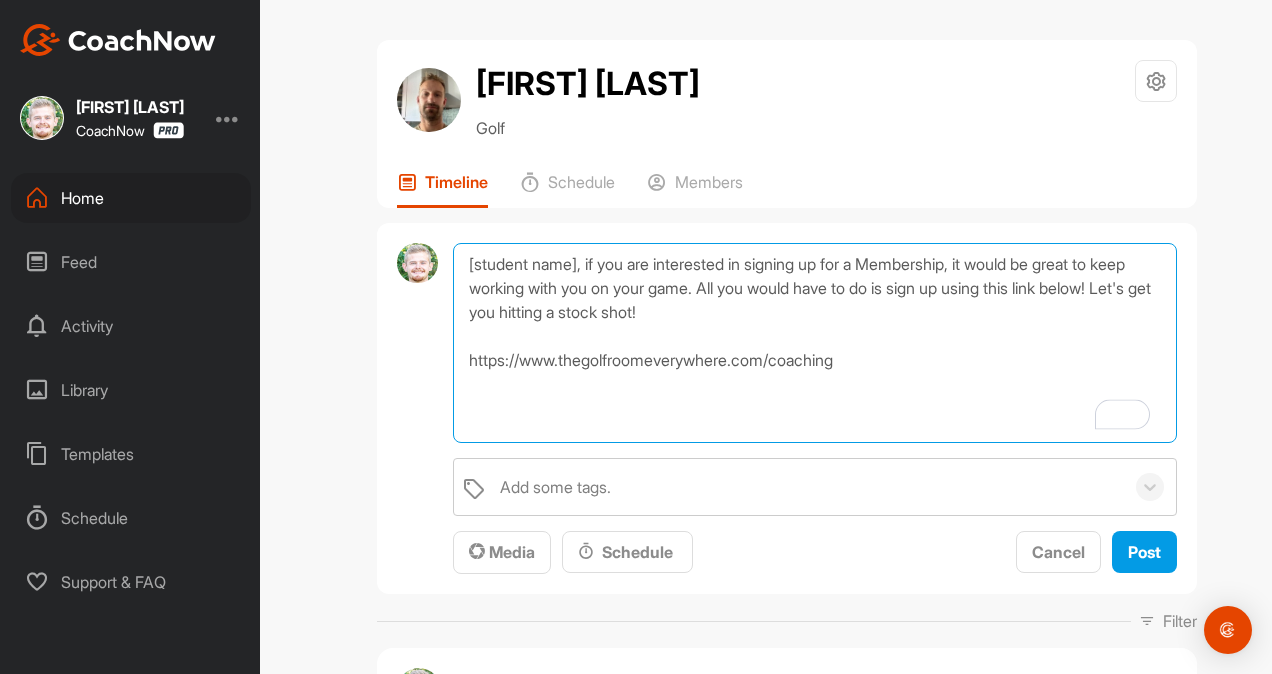 click on "[student name], if you are interested in signing up for a Membership, it would be great to keep working with you on your game. All you would have to do is sign up using this link below! Let's get you hitting a stock shot!
https://www.thegolfroomeverywhere.com/coaching" at bounding box center [815, 343] 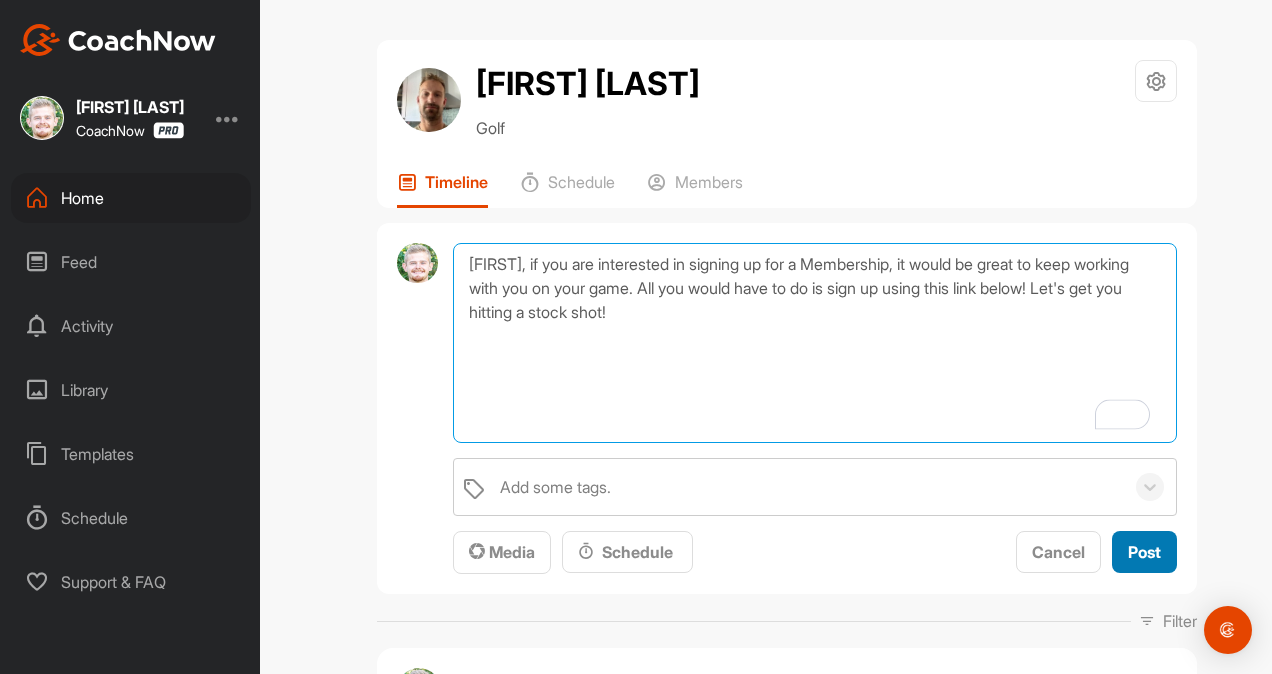 type on "[FIRST], if you are interested in signing up for a Membership, it would be great to keep working with you on your game. All you would have to do is sign up using this link below! Let's get you hitting a stock shot!" 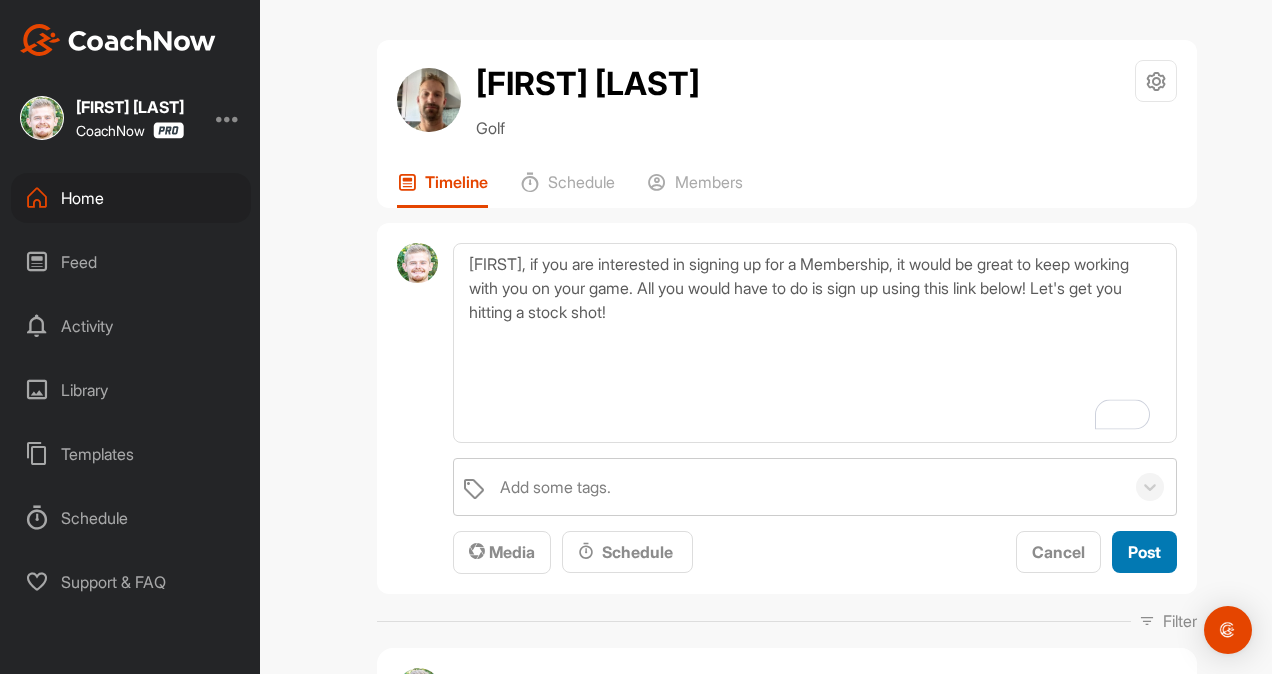 click on "Post" at bounding box center [1144, 552] 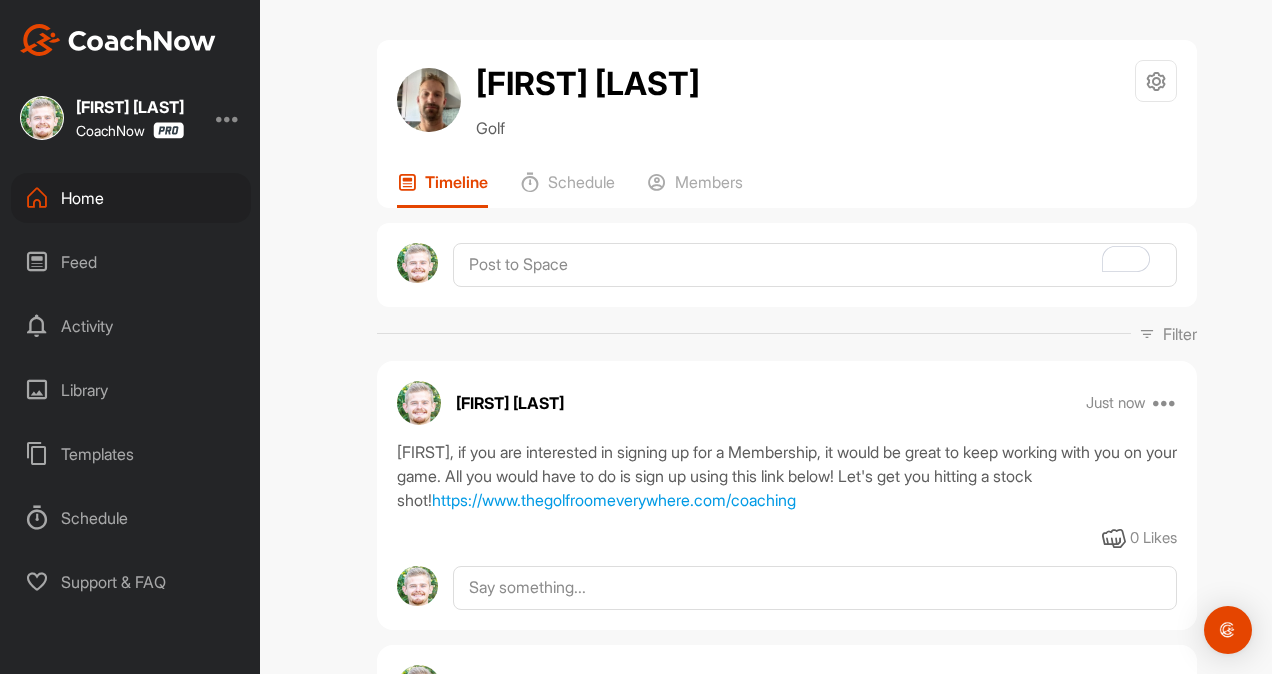 scroll, scrollTop: 233, scrollLeft: 0, axis: vertical 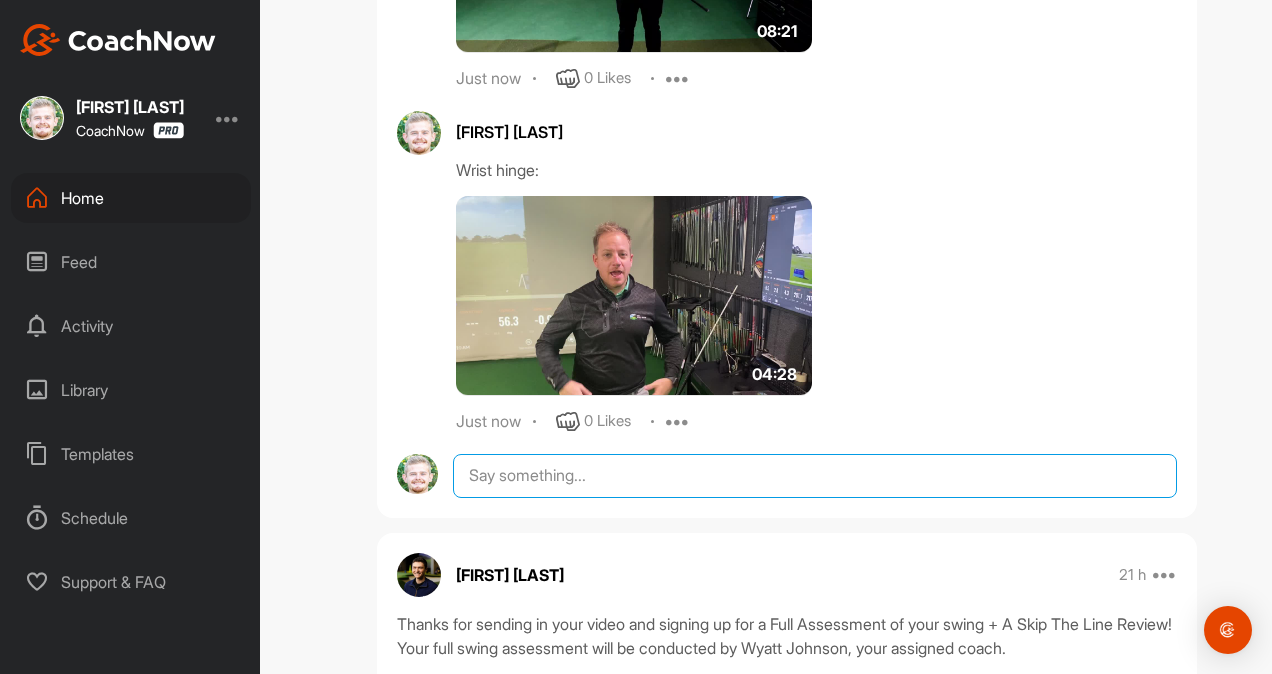click at bounding box center (815, 476) 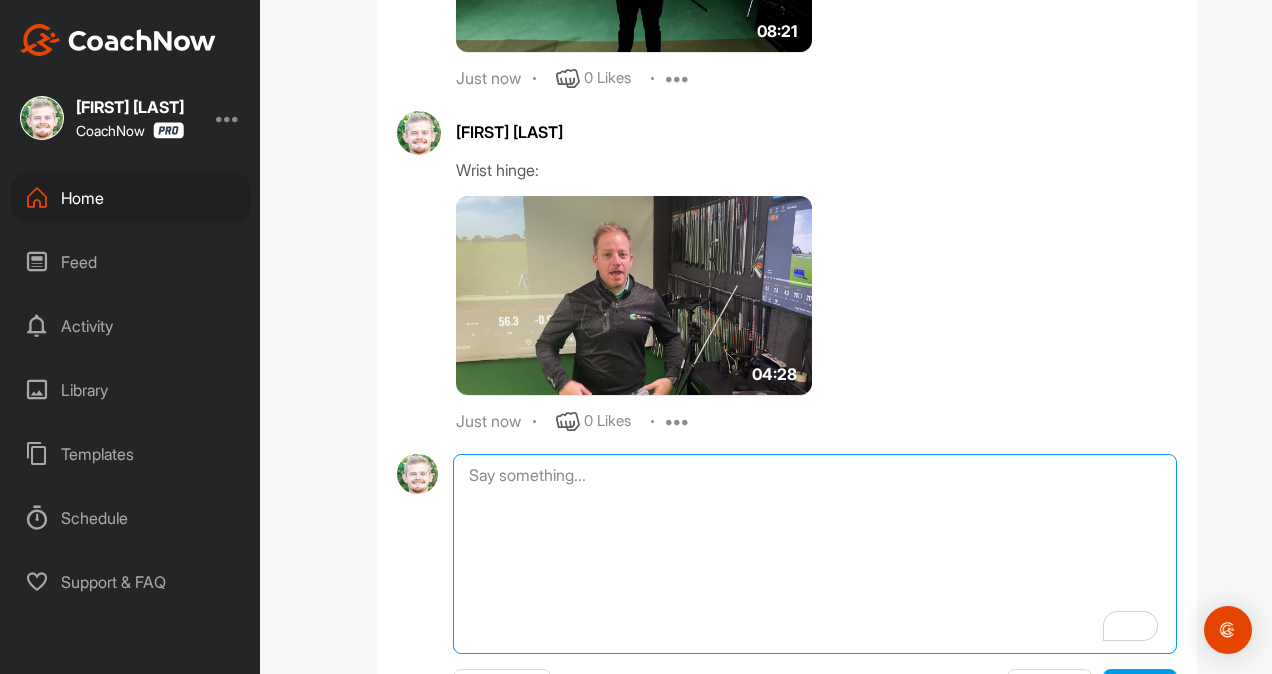 paste on "Also, quick favor:
If anything in this assessment gave you more clarity or an “ah-ha” moment about your swing, I’d love to hear what it was. It really helps us keep improving. Just drop it here in the comments if anything stood out to you." 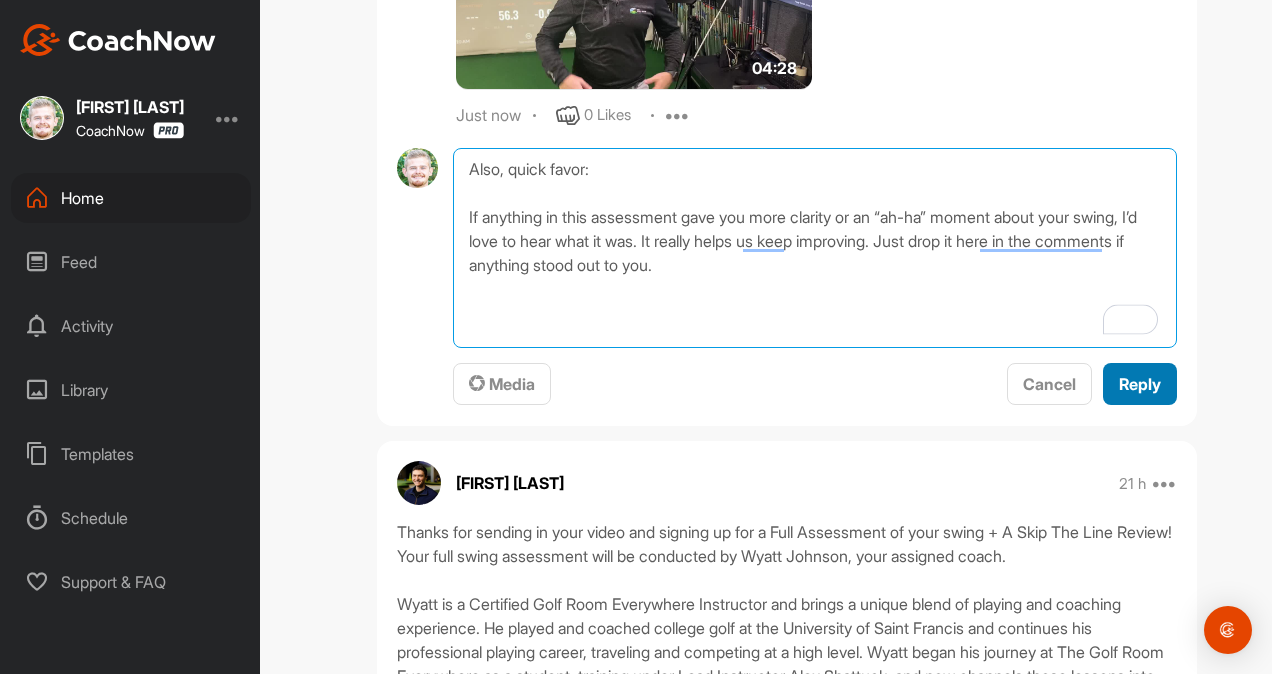 type on "Also, quick favor:
If anything in this assessment gave you more clarity or an “ah-ha” moment about your swing, I’d love to hear what it was. It really helps us keep improving. Just drop it here in the comments if anything stood out to you." 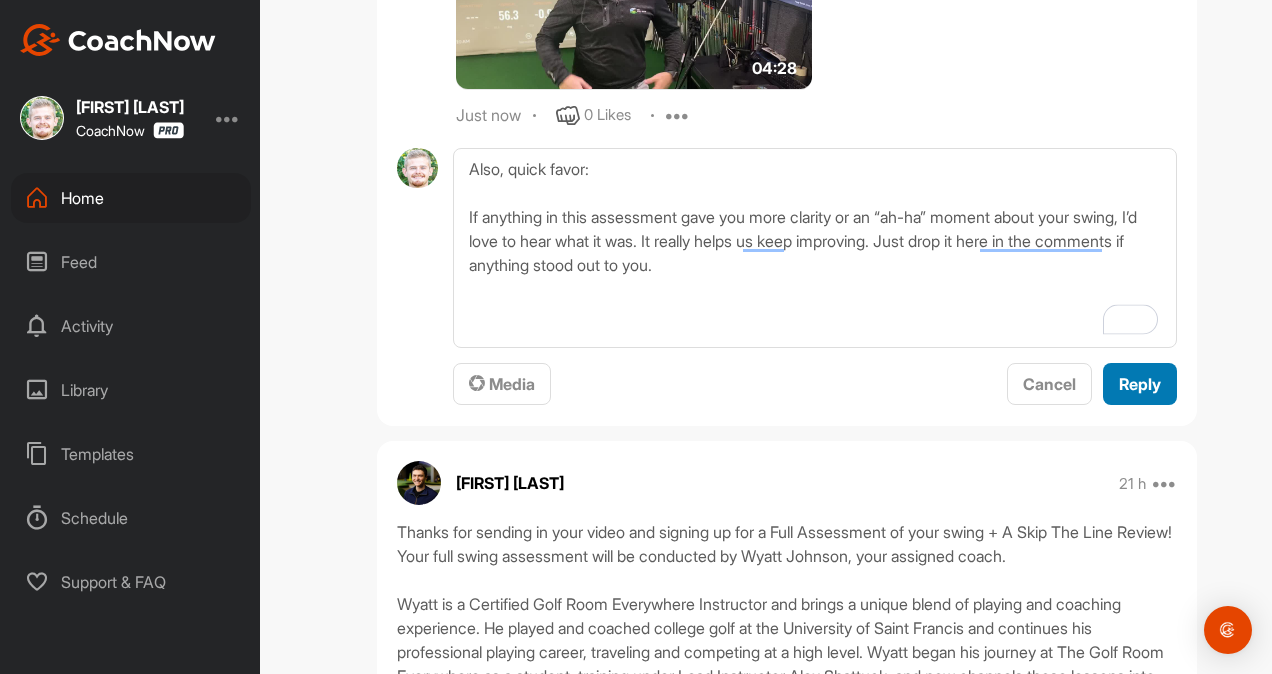 click on "Reply" at bounding box center (1140, 384) 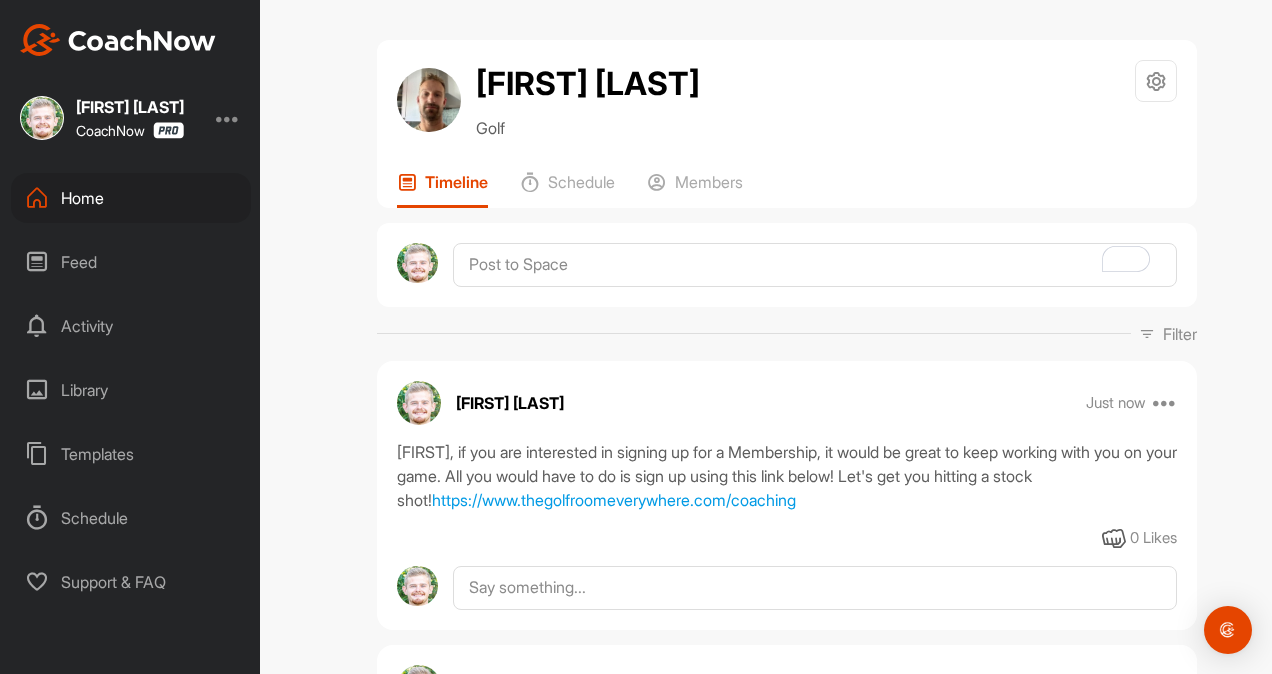 click on "Home" at bounding box center [131, 198] 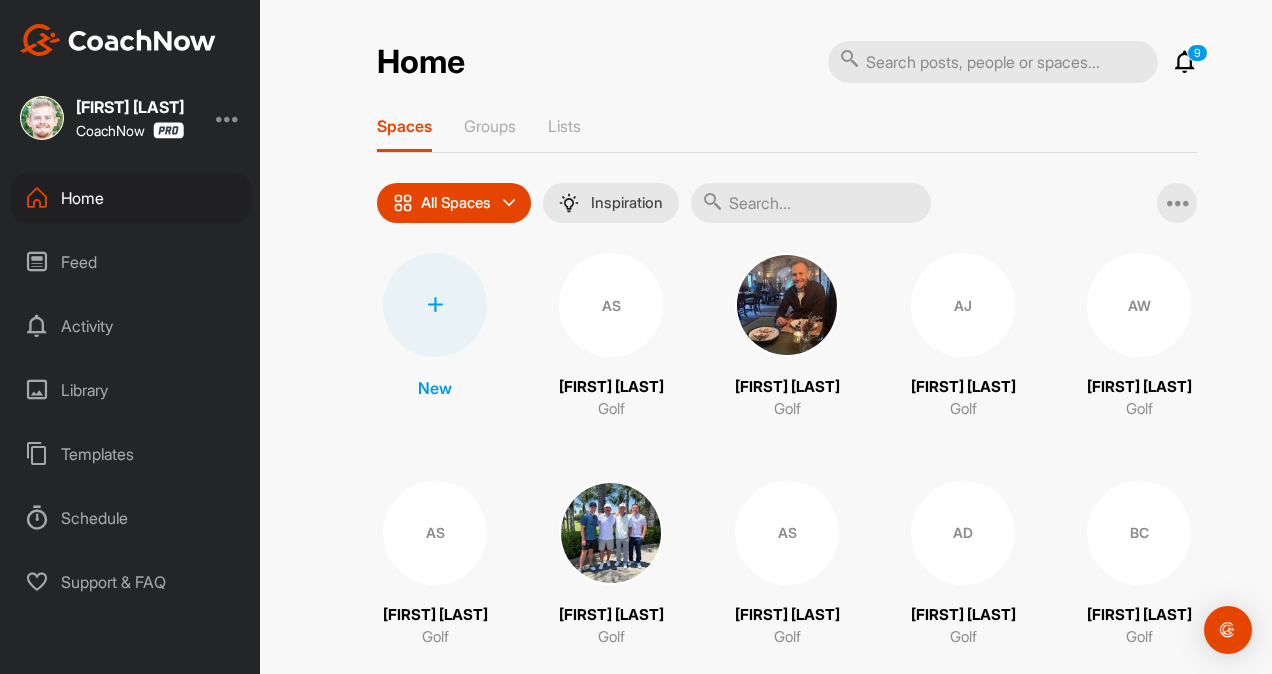 click at bounding box center [811, 203] 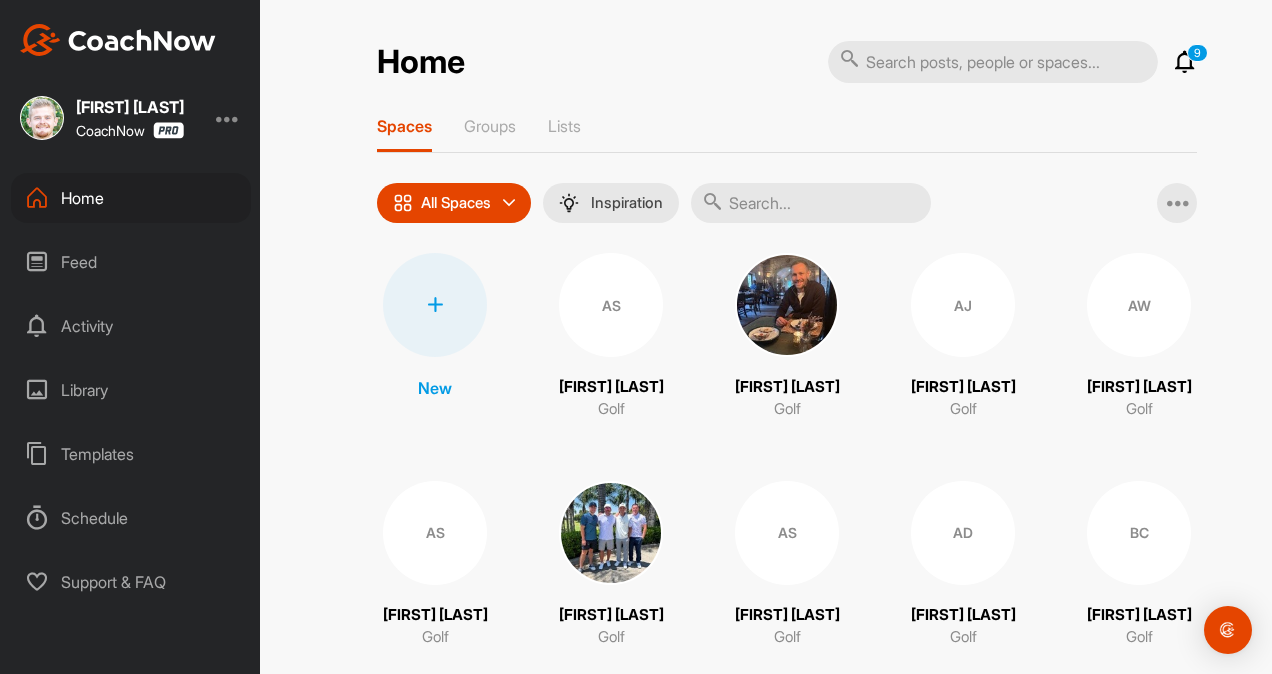 type on "h" 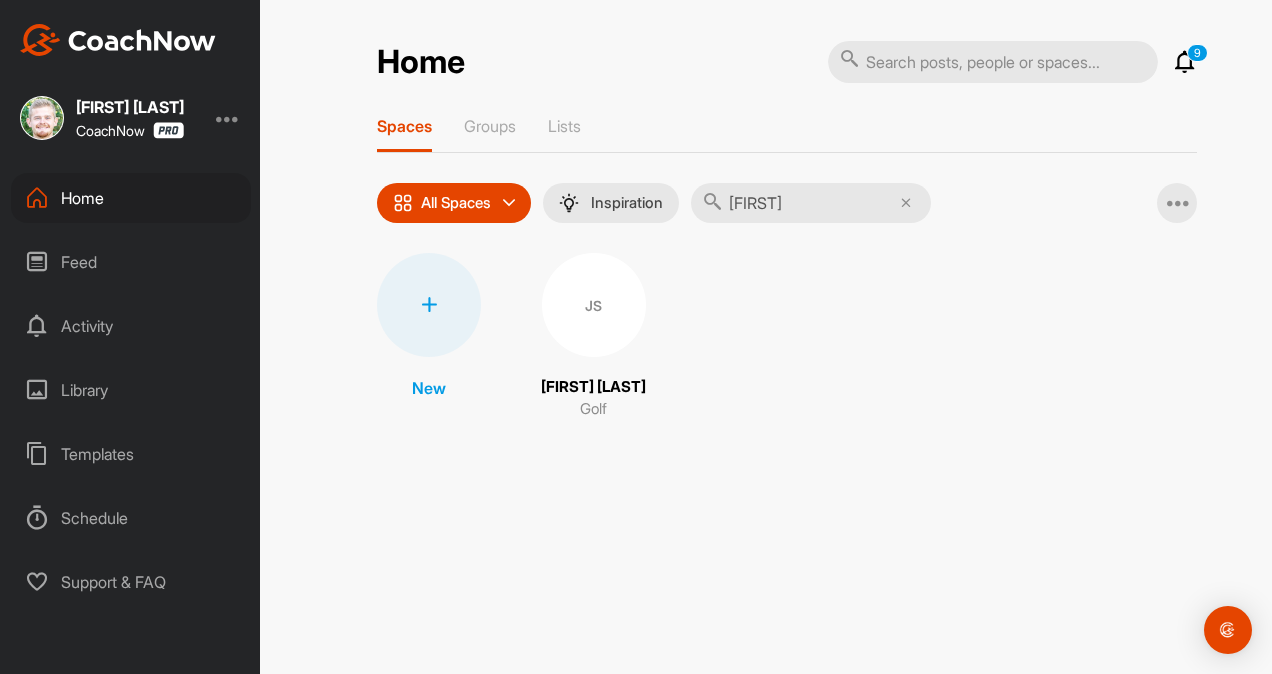 type on "[FIRST]" 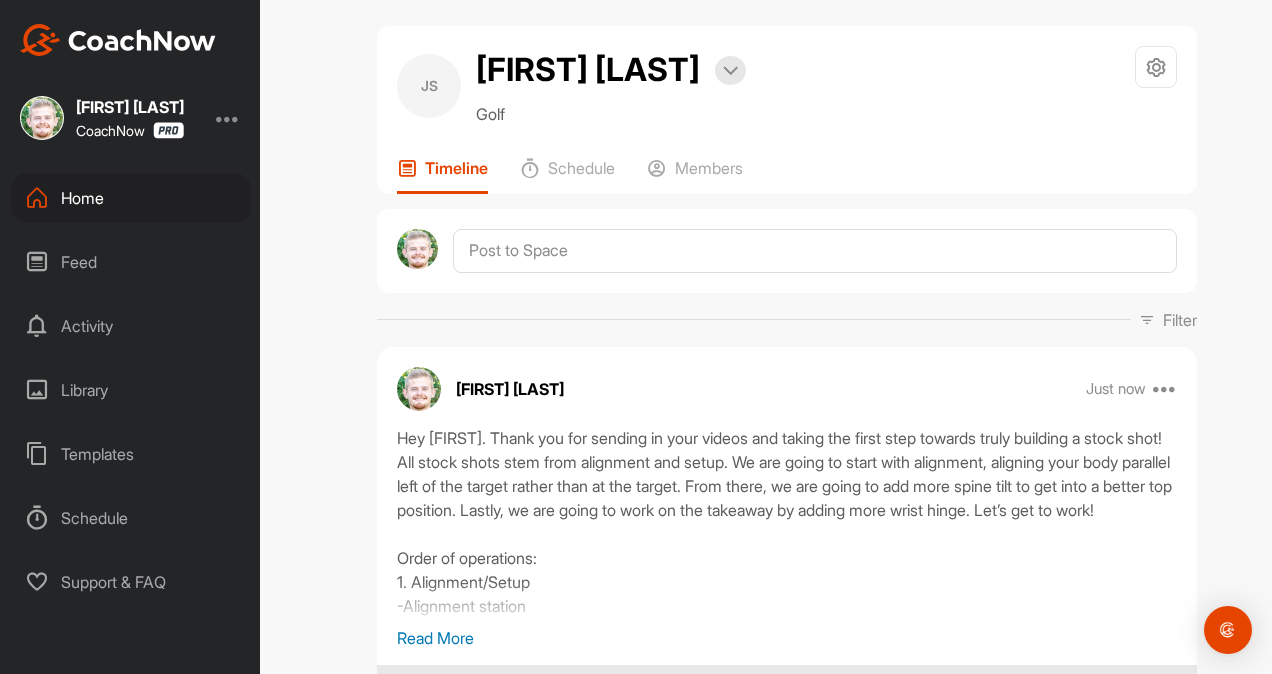 scroll, scrollTop: 0, scrollLeft: 0, axis: both 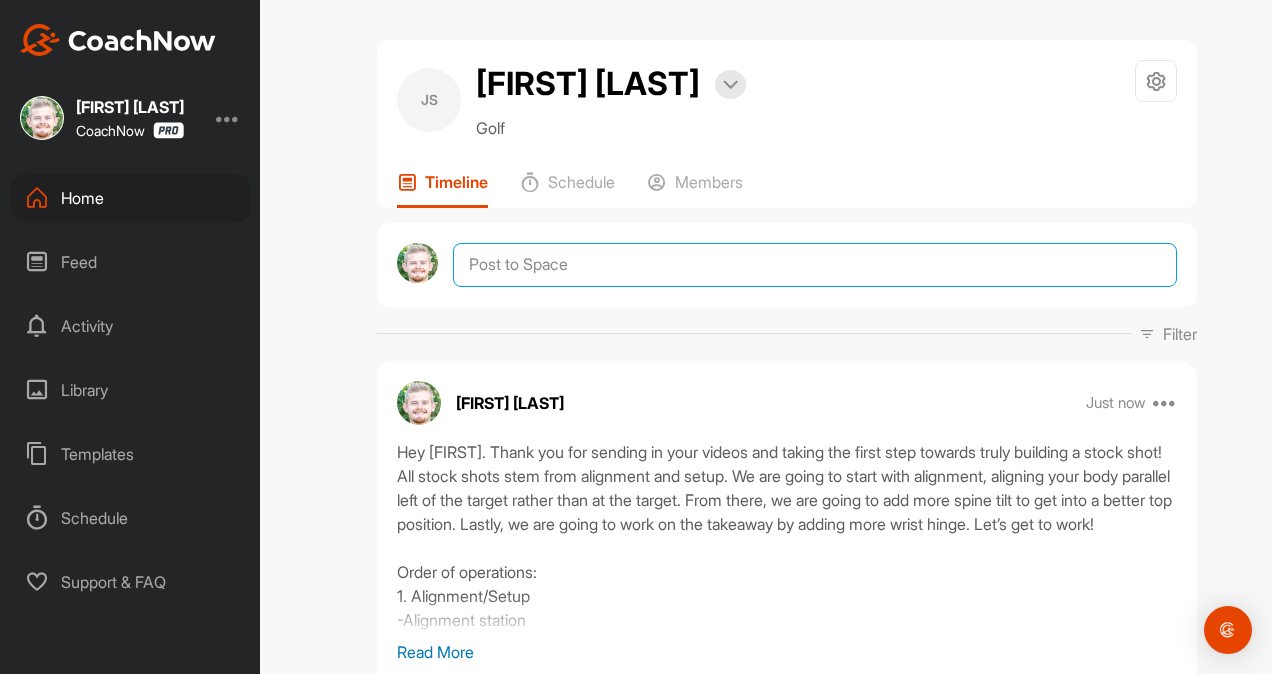 click at bounding box center [815, 265] 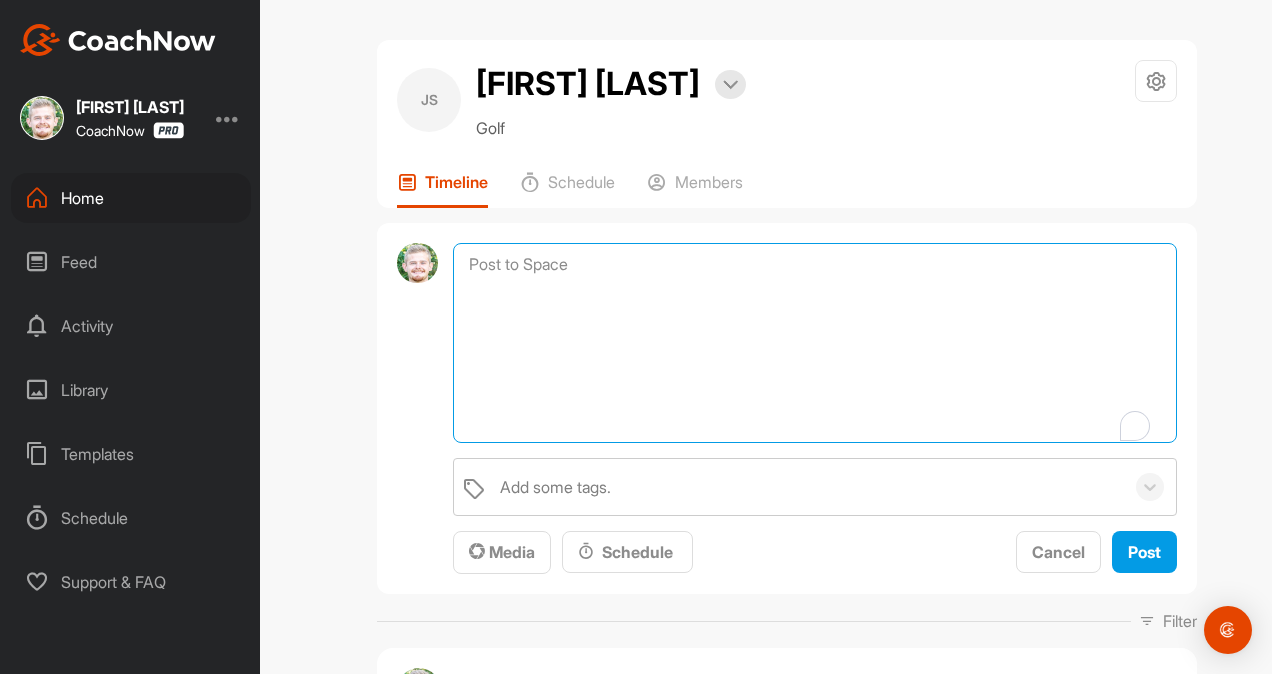 paste on "Also, quick favor:
If anything in this assessment gave you more clarity or an “ah-ha” moment about your swing, I’d love to hear what it was. It really helps us keep improving. Just drop it here in the comments if anything stood out to you." 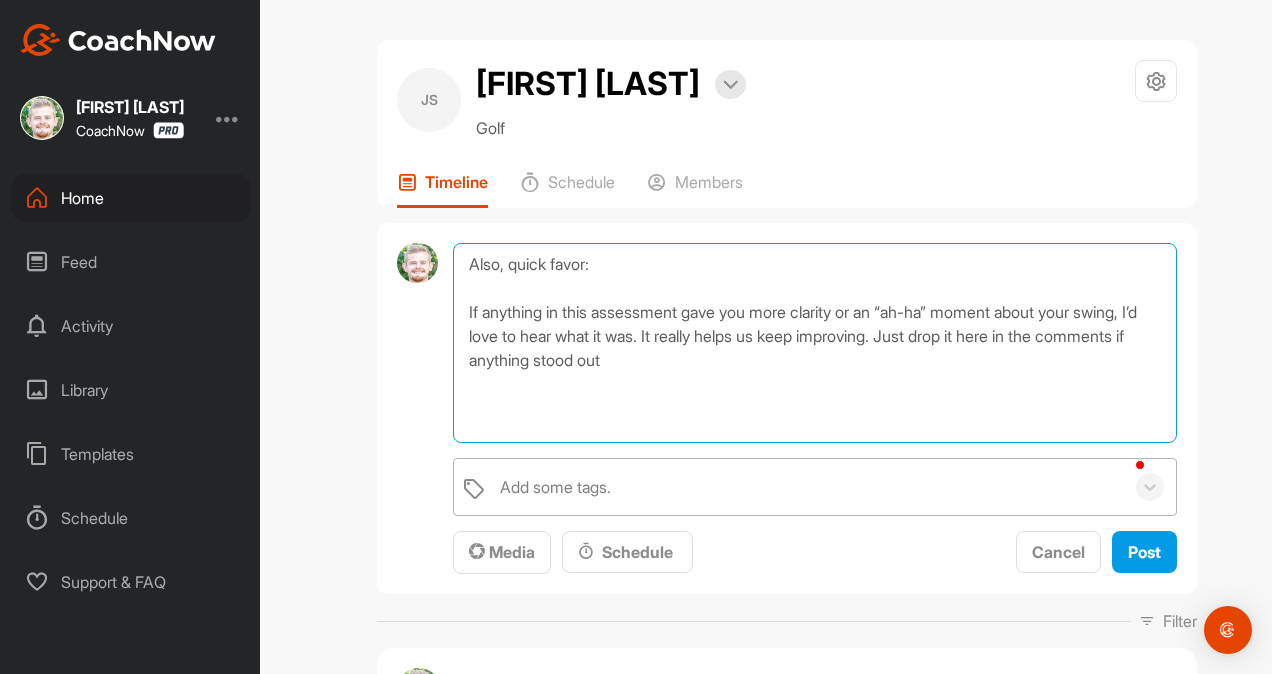 type on "Also, quick favor:
If anything in this assessment gave you more clarity or an “ah-ha” moment about your swing, I’d love to hear what it was. It really helps us keep improving. Just drop it here in the comments if anything stood out" 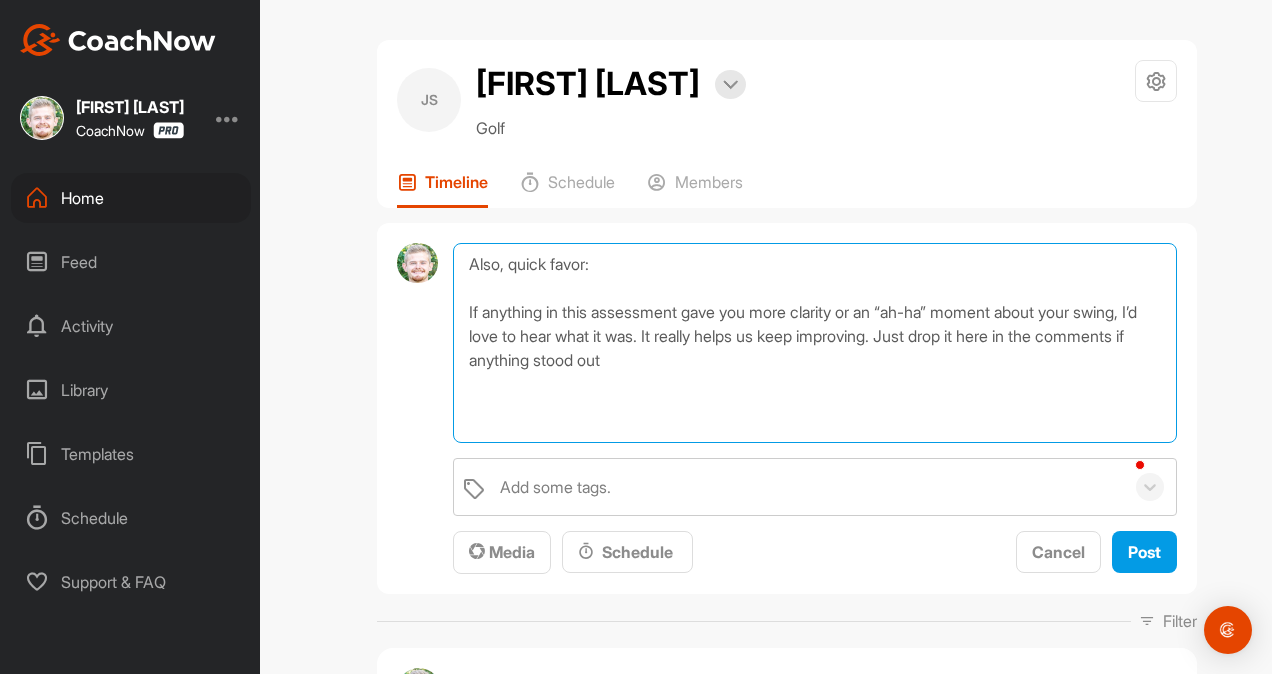 drag, startPoint x: 713, startPoint y: 434, endPoint x: 182, endPoint y: 284, distance: 551.77985 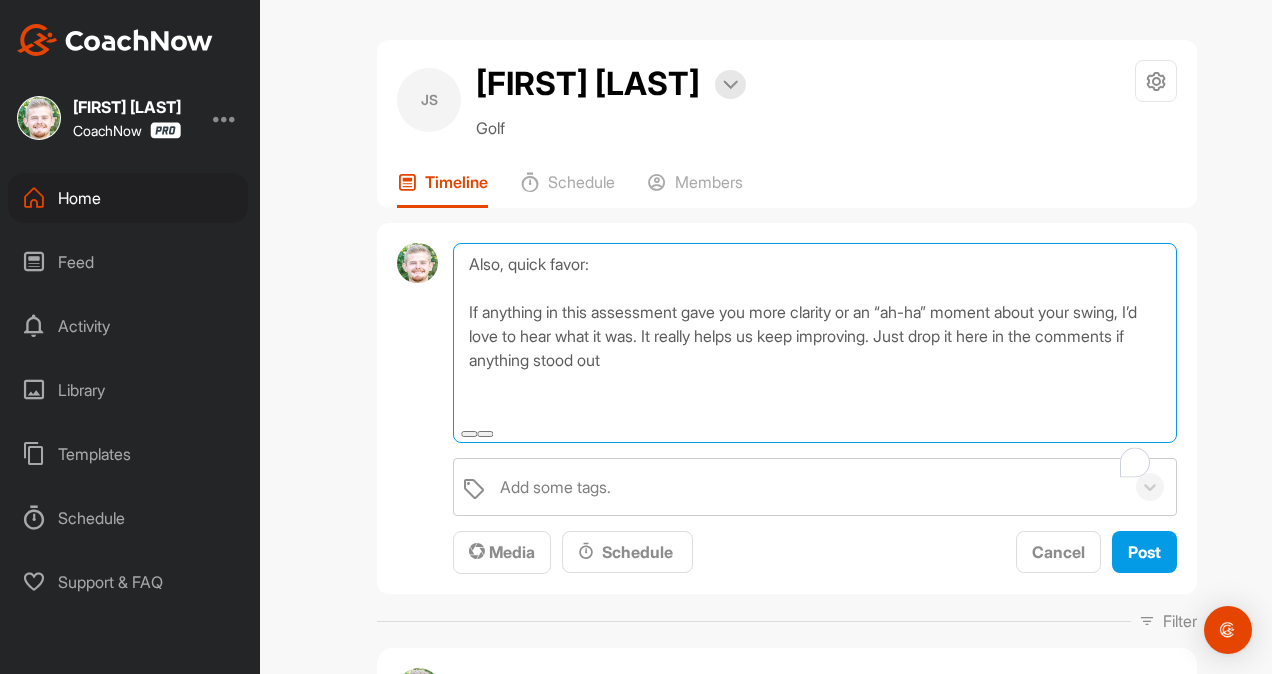type 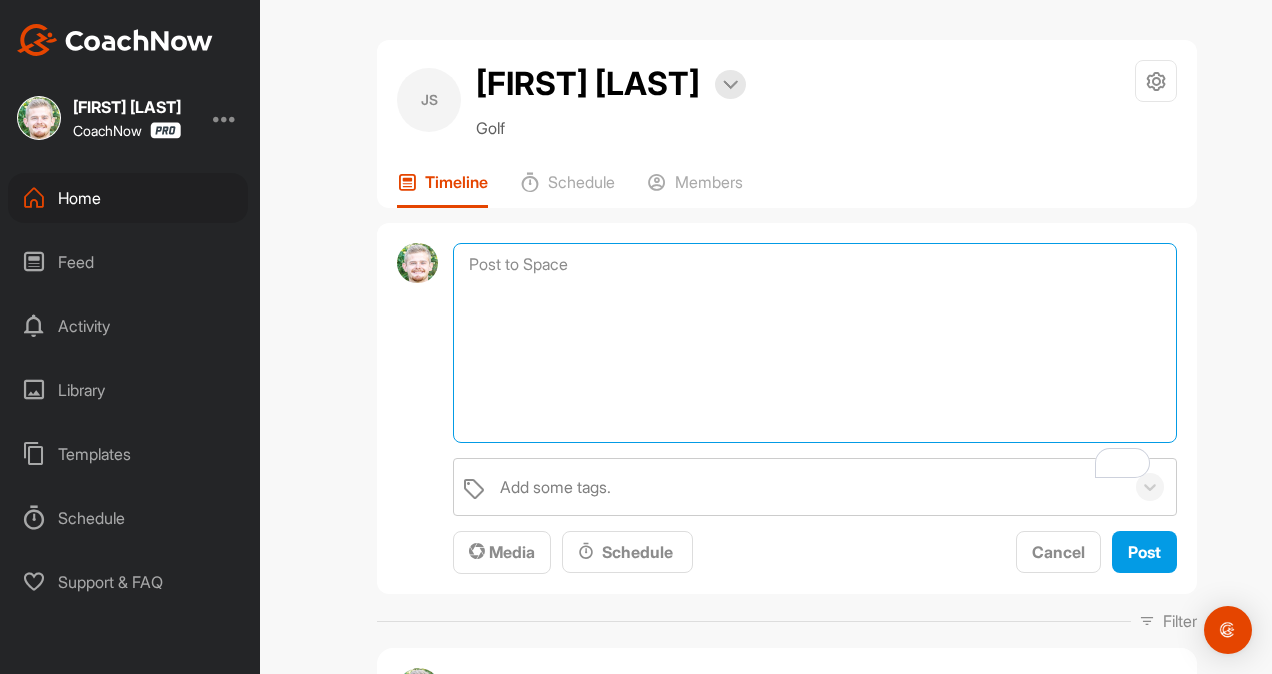 scroll, scrollTop: 1109, scrollLeft: 0, axis: vertical 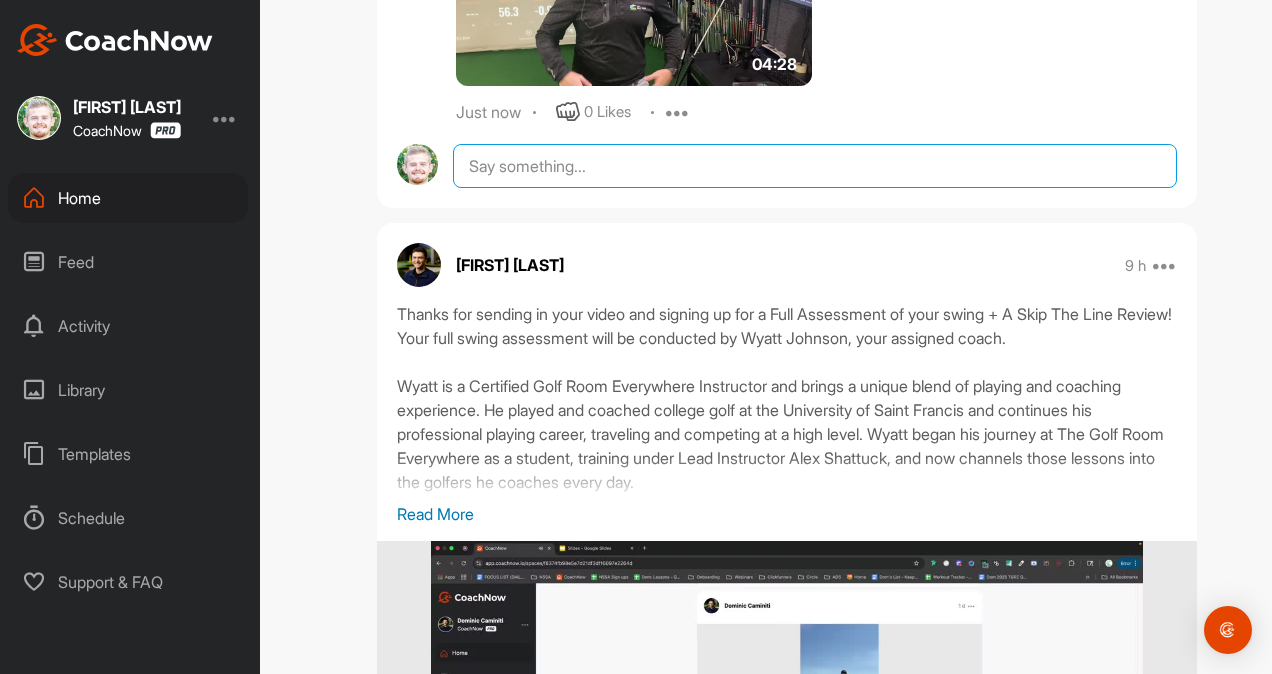 click at bounding box center (815, 166) 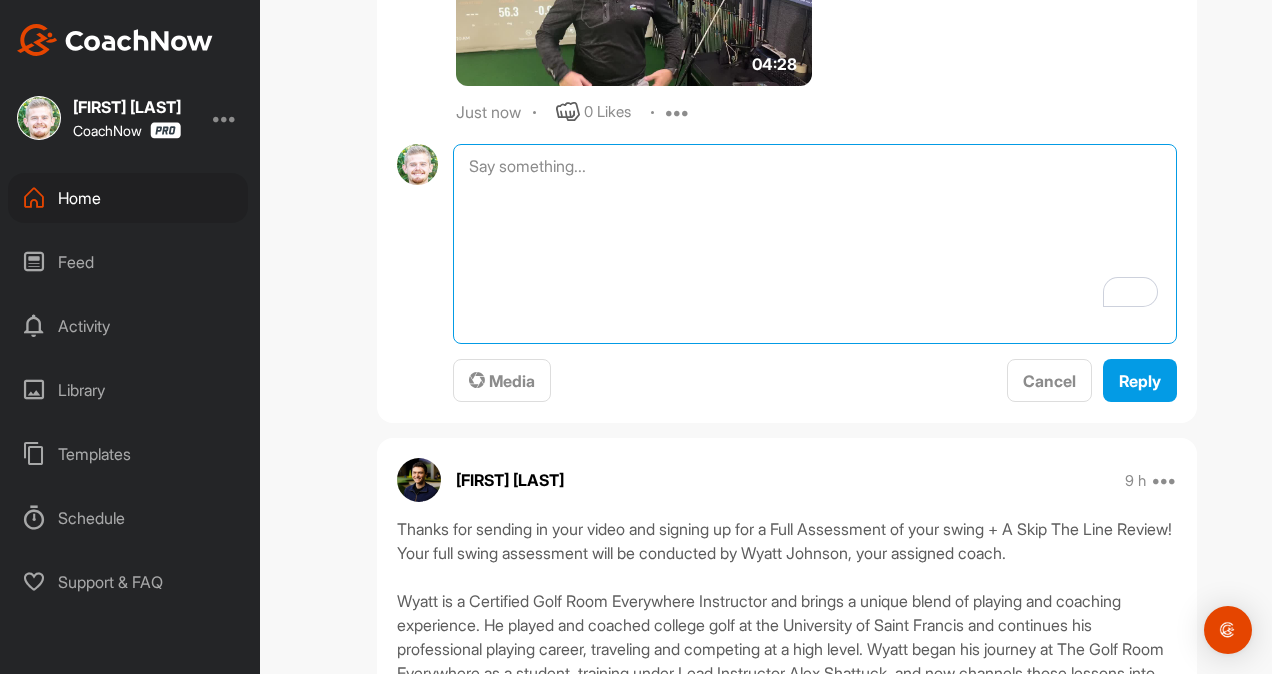 paste on "Also, quick favor:
If anything in this assessment gave you more clarity or an “ah-ha” moment about your swing, I’d love to hear what it was. It really helps us keep improving. Just drop it here in the comments if anything stood out to you." 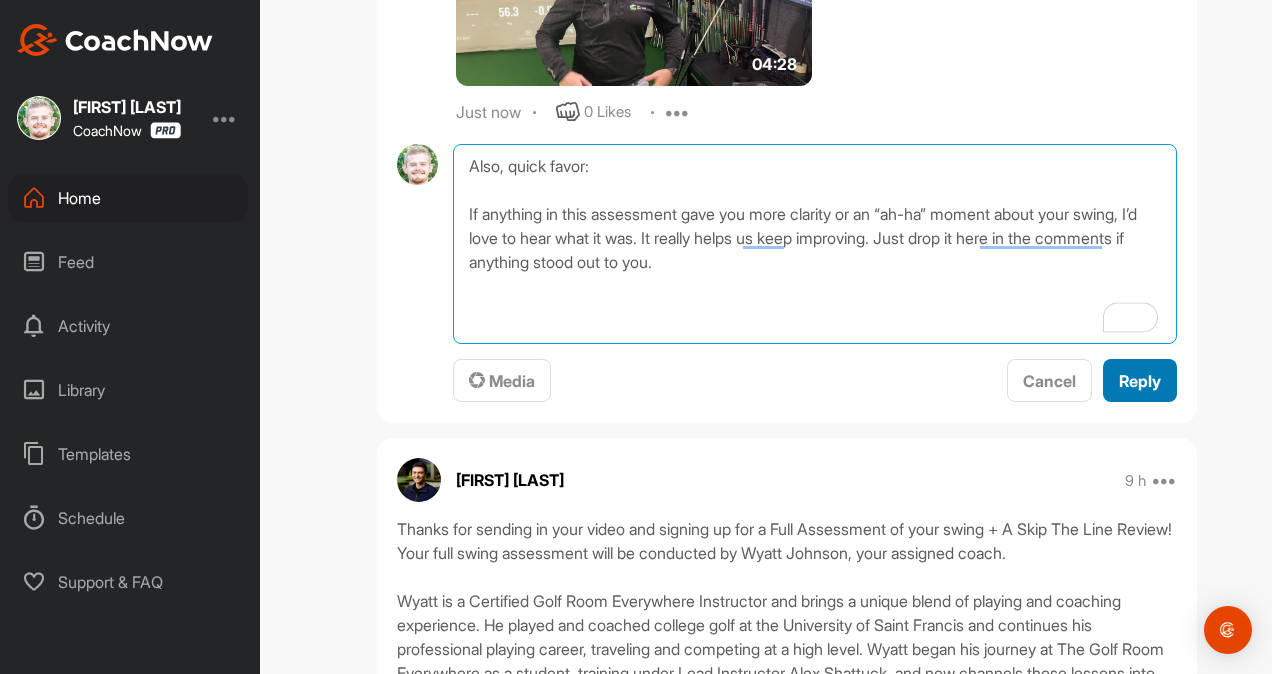 type on "Also, quick favor:
If anything in this assessment gave you more clarity or an “ah-ha” moment about your swing, I’d love to hear what it was. It really helps us keep improving. Just drop it here in the comments if anything stood out to you." 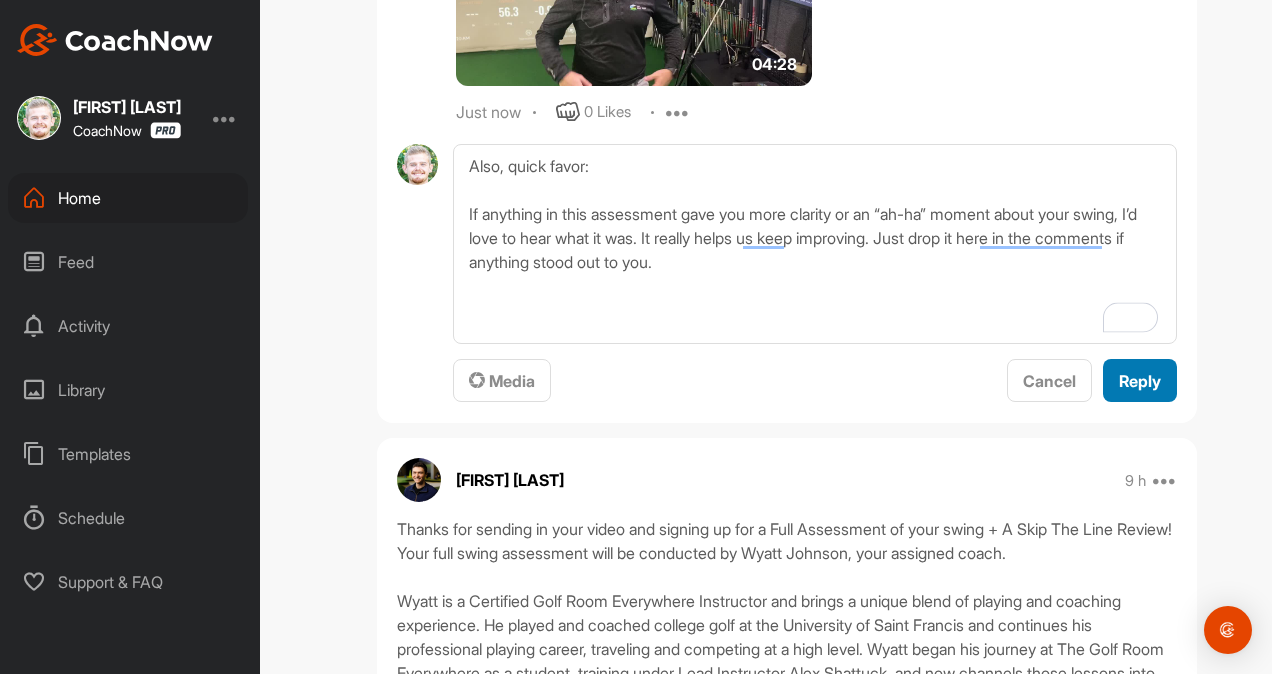 click on "Reply" at bounding box center [1140, 380] 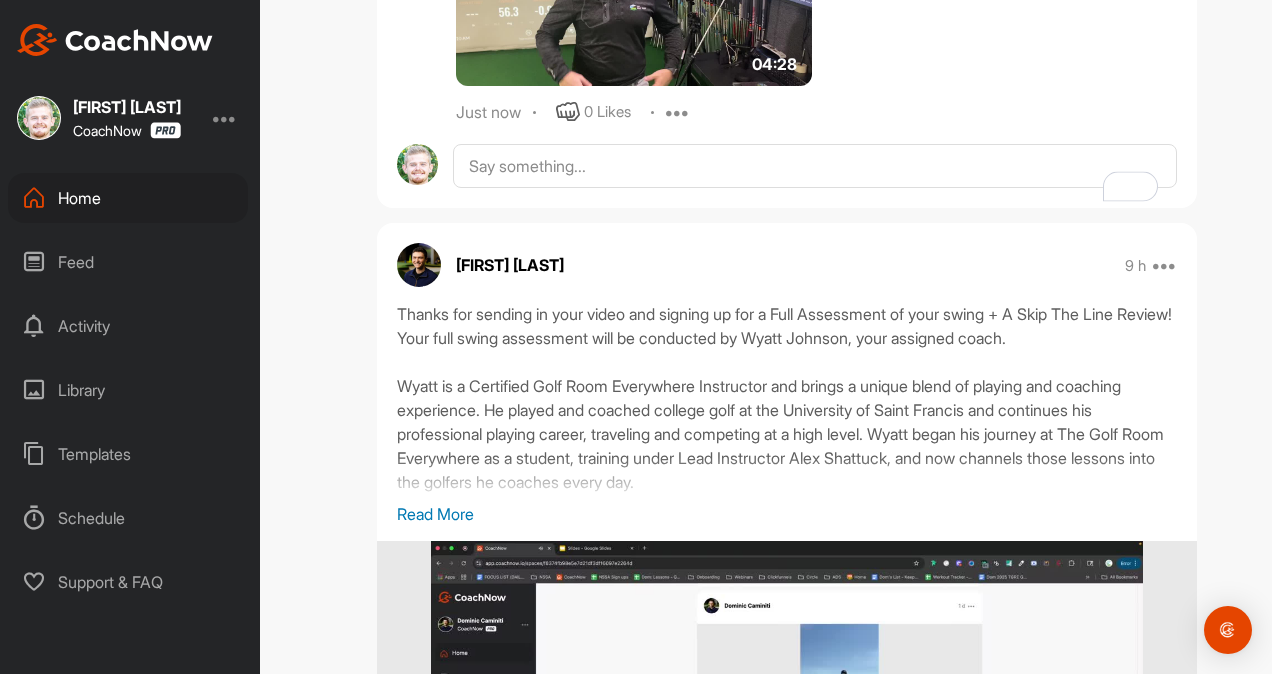 scroll, scrollTop: 1095, scrollLeft: 0, axis: vertical 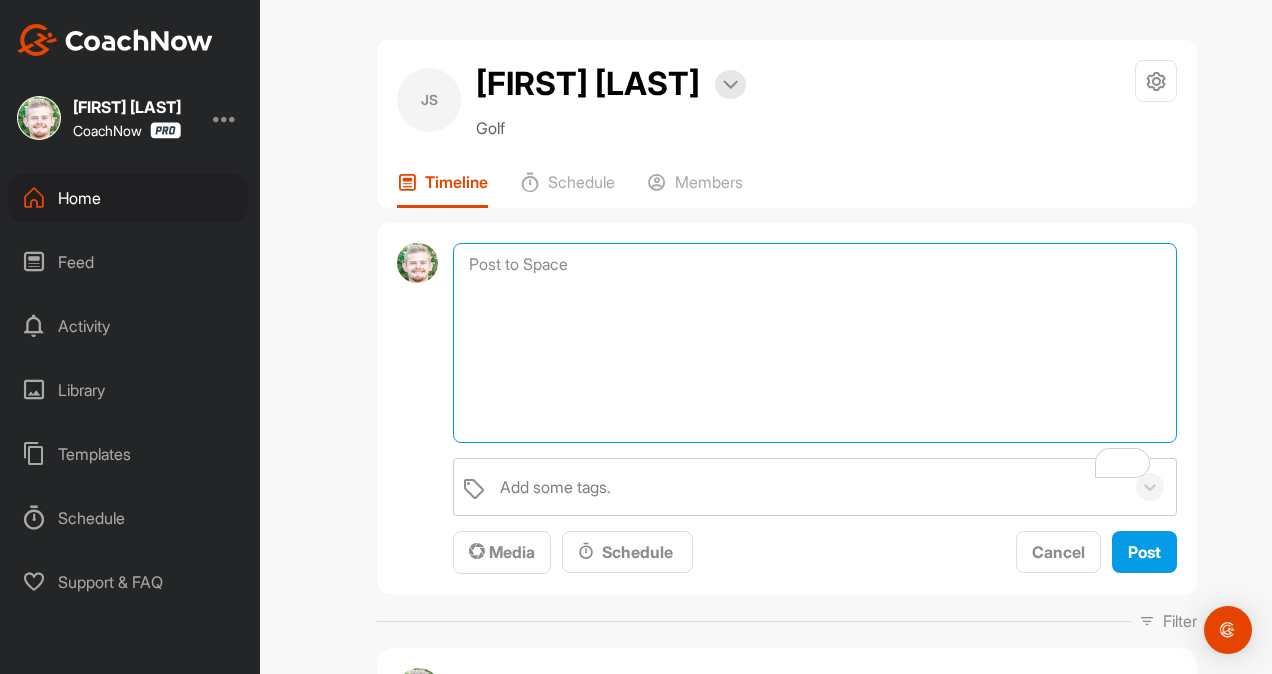 click at bounding box center (815, 343) 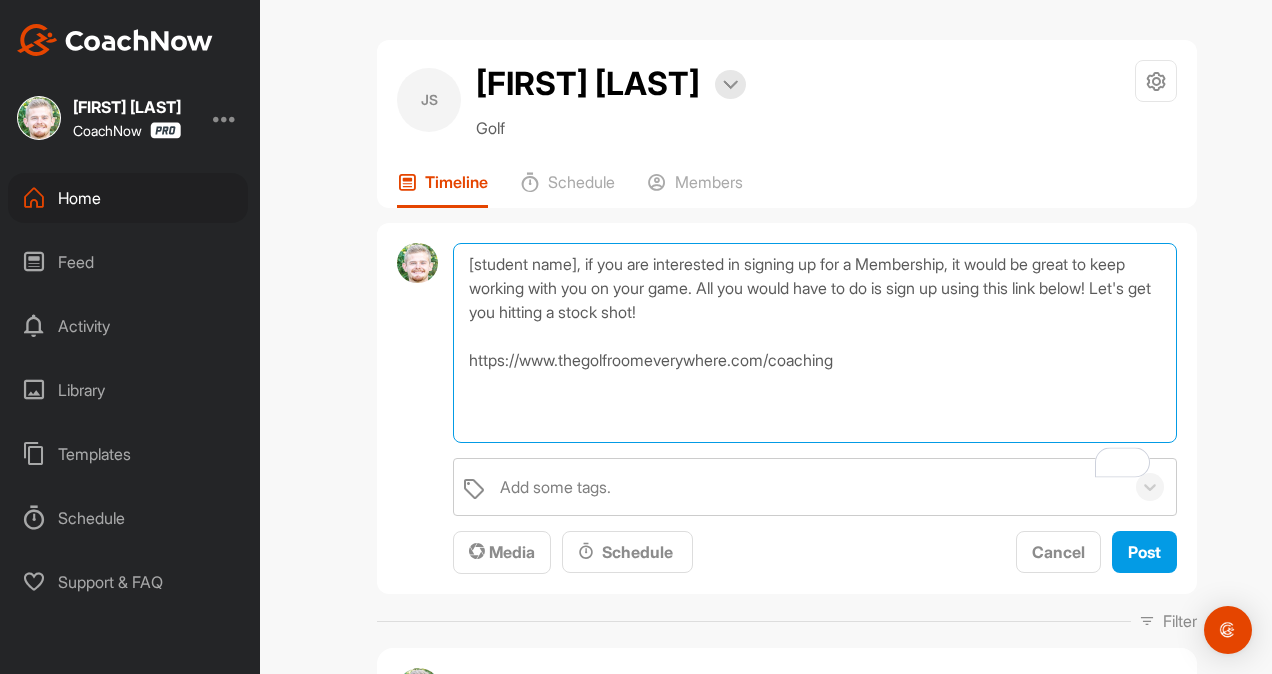 click on "[student name], if you are interested in signing up for a Membership, it would be great to keep working with you on your game. All you would have to do is sign up using this link below! Let's get you hitting a stock shot!
https://www.thegolfroomeverywhere.com/coaching" at bounding box center [815, 343] 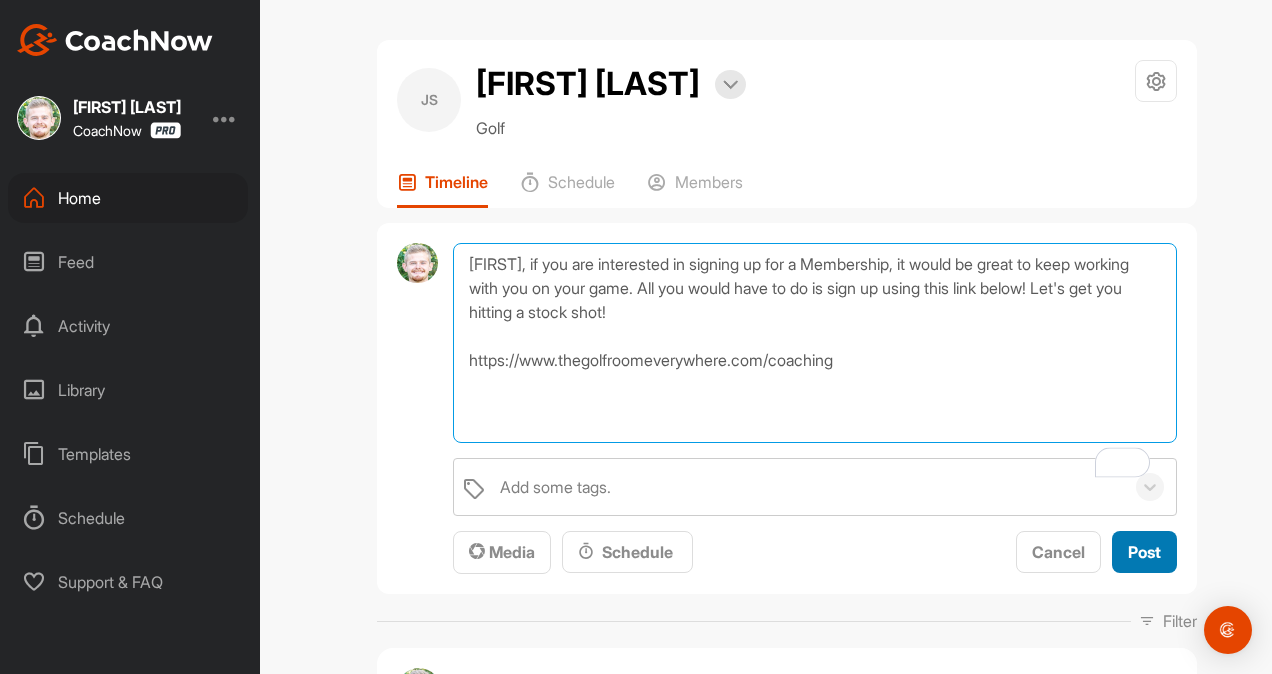 type on "[FIRST], if you are interested in signing up for a Membership, it would be great to keep working with you on your game. All you would have to do is sign up using this link below! Let's get you hitting a stock shot!
https://www.thegolfroomeverywhere.com/coaching" 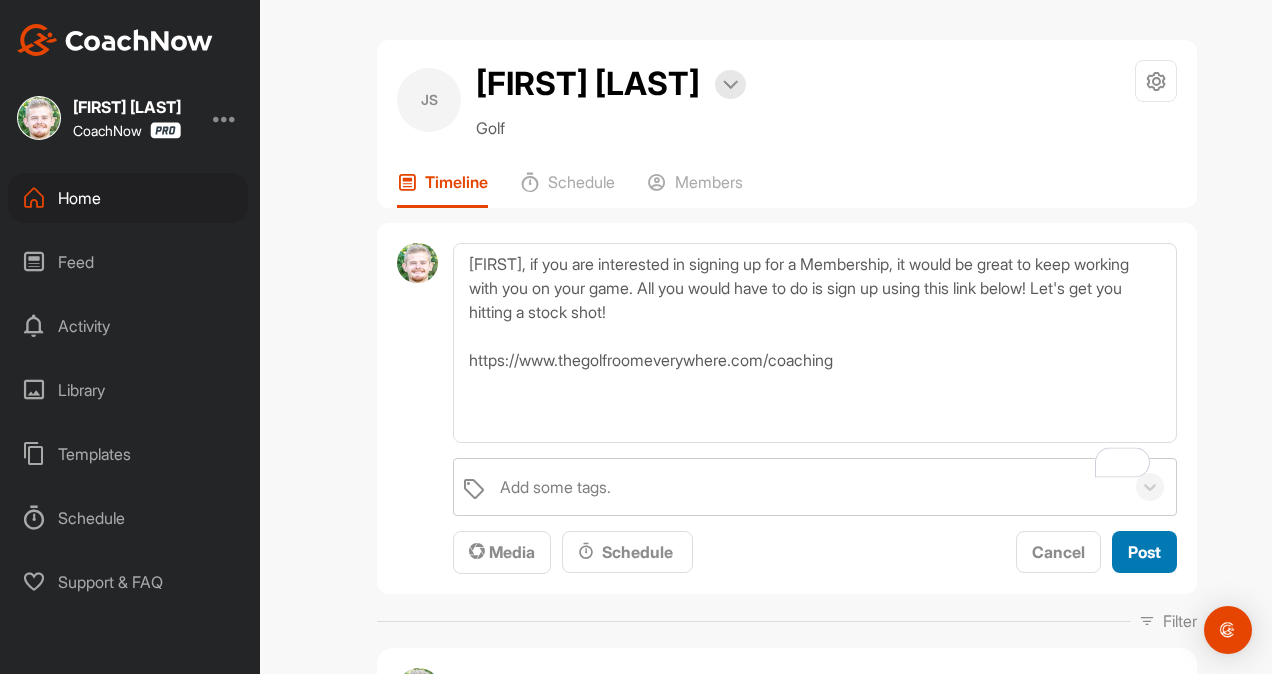 click on "Post" at bounding box center (1144, 552) 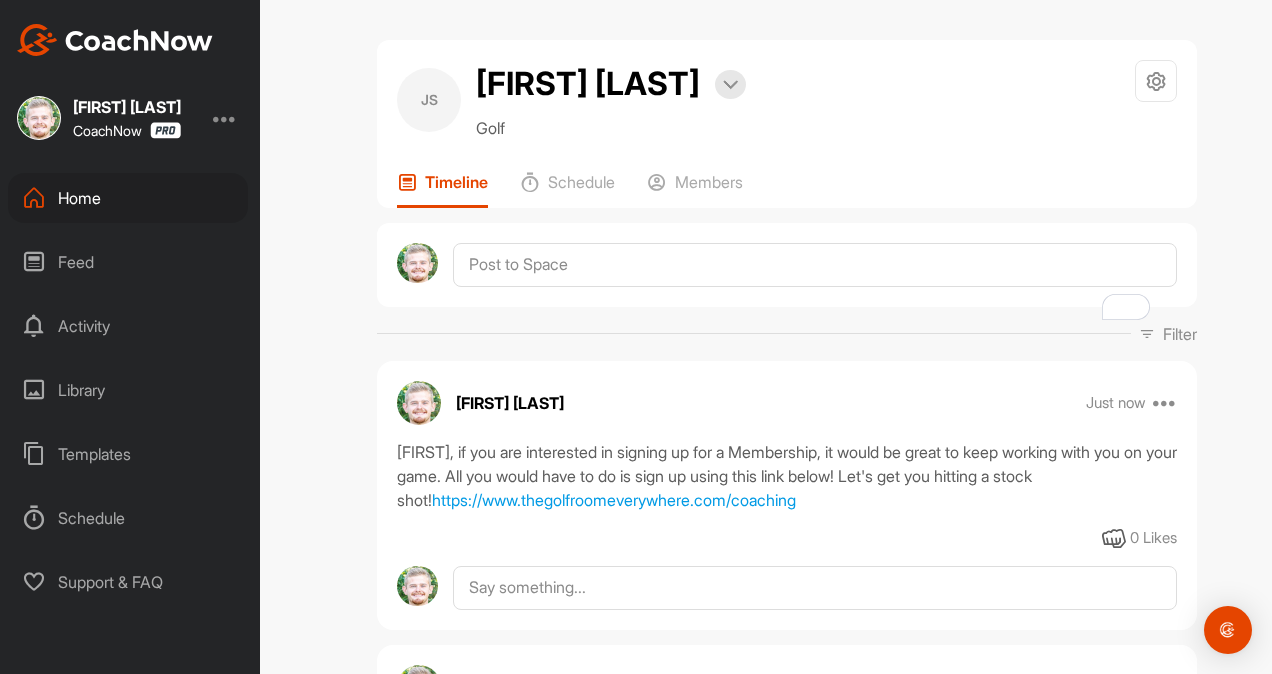 click on "Home" at bounding box center [128, 198] 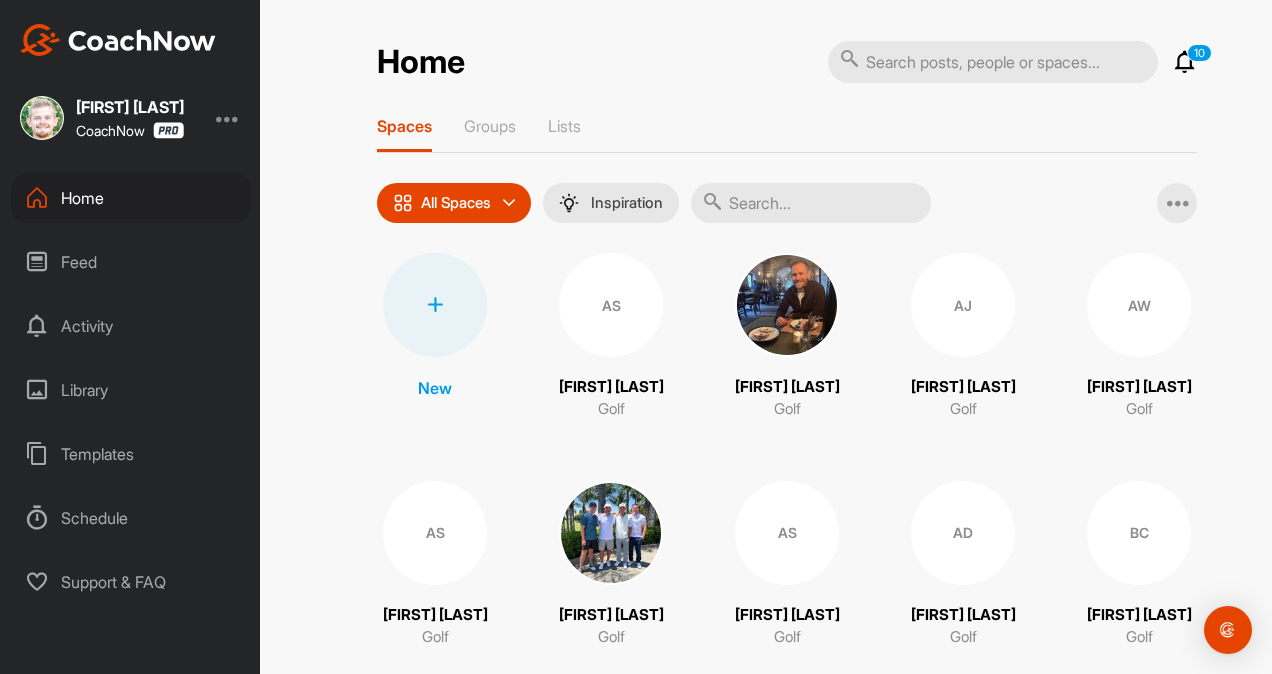 click at bounding box center [811, 203] 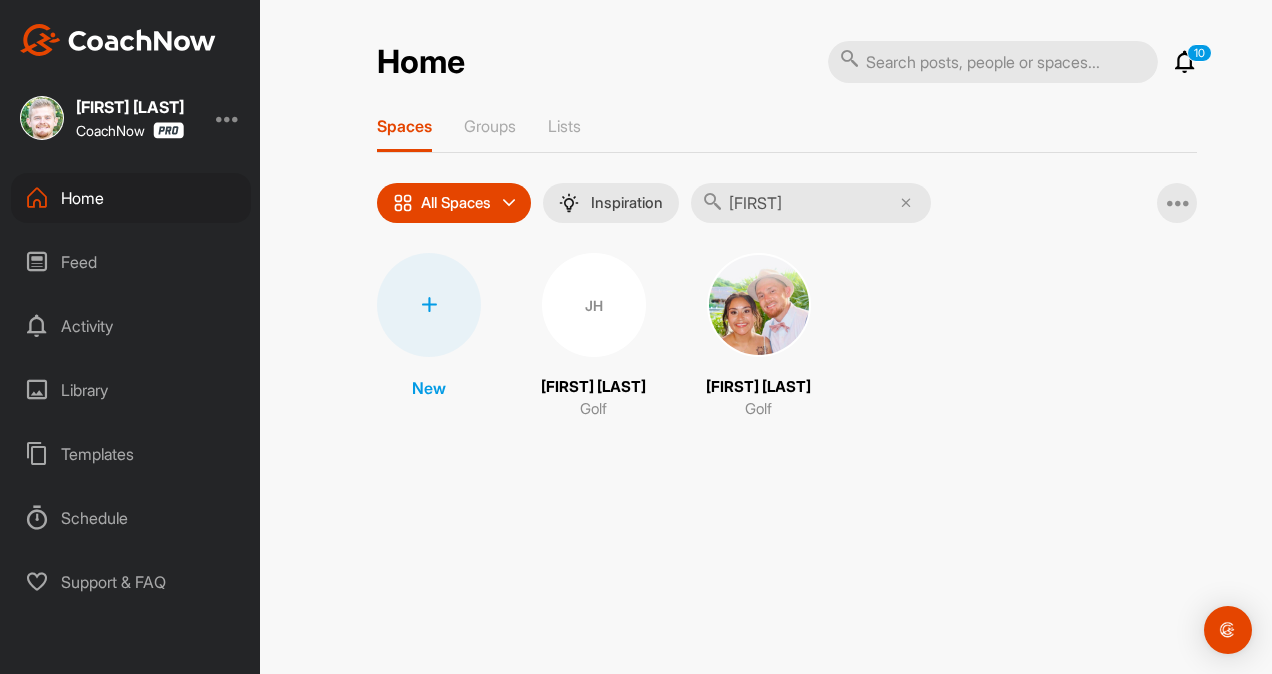 type on "[FIRST]" 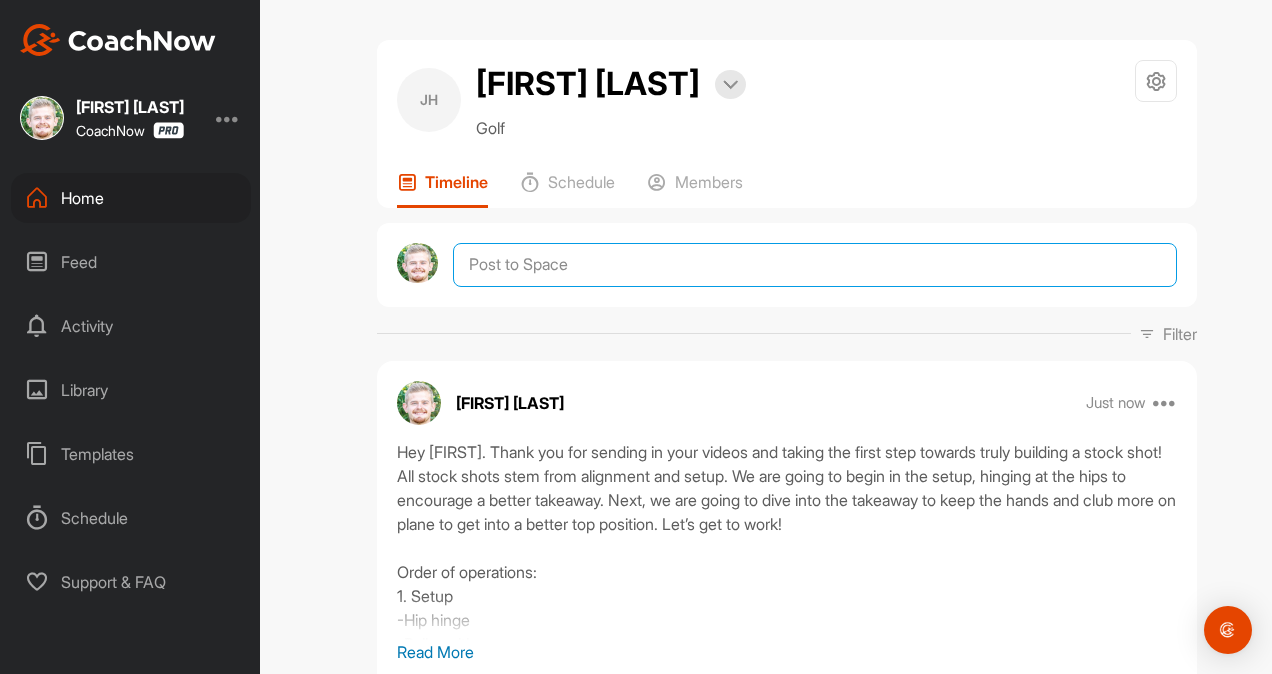 click at bounding box center [815, 265] 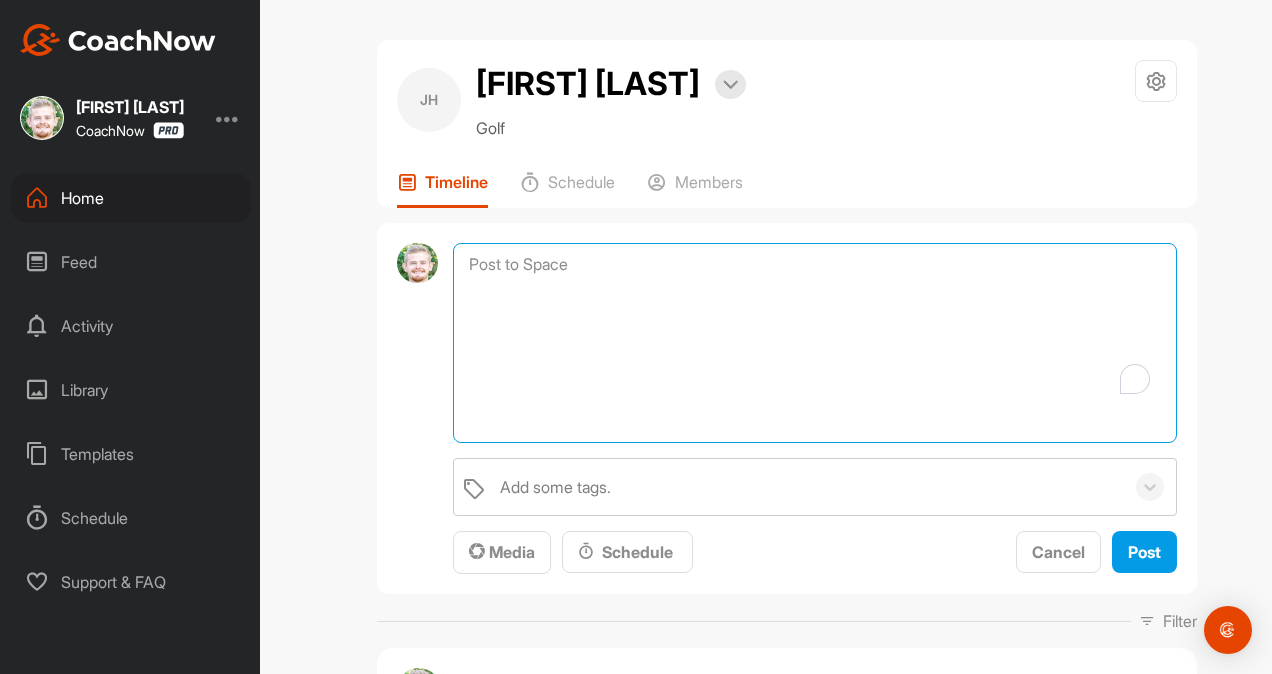 paste on "[DATE]	[FIRST] [LAST]	[EMAIL]	Membership	Active	FALSE	FALSE	FALSE	FALSE	FALSE	FALSE" 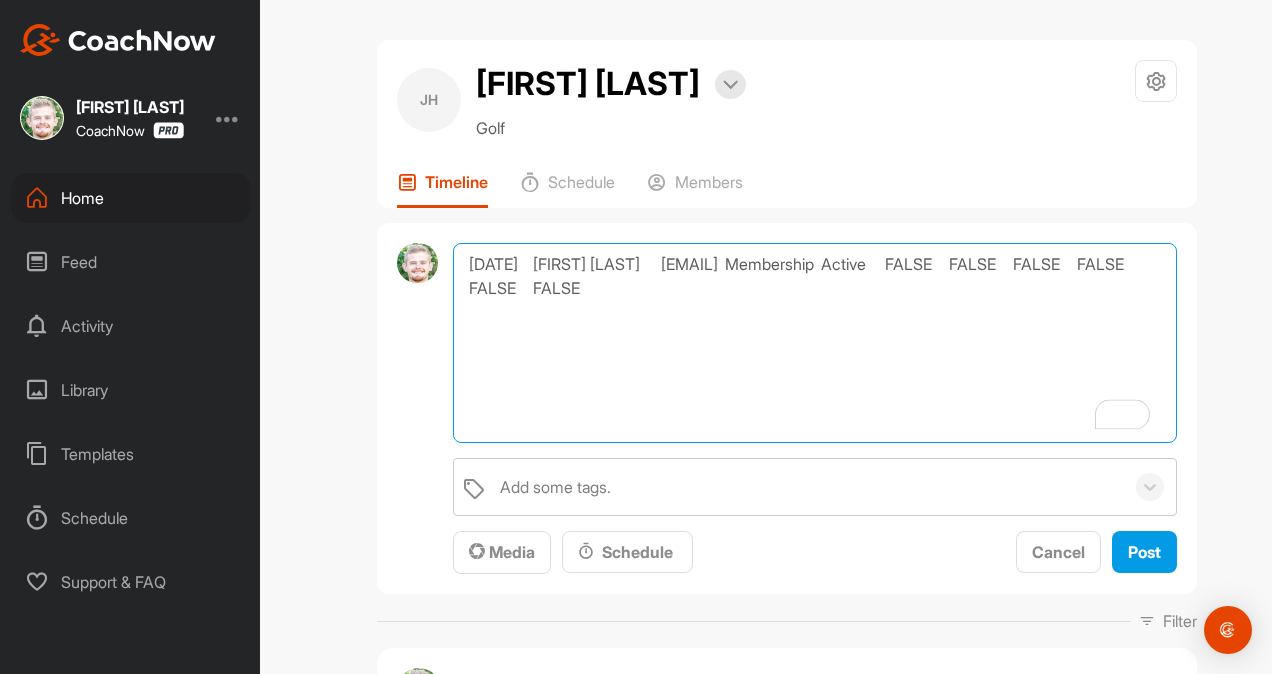 drag, startPoint x: 836, startPoint y: 326, endPoint x: 448, endPoint y: 268, distance: 392.3111 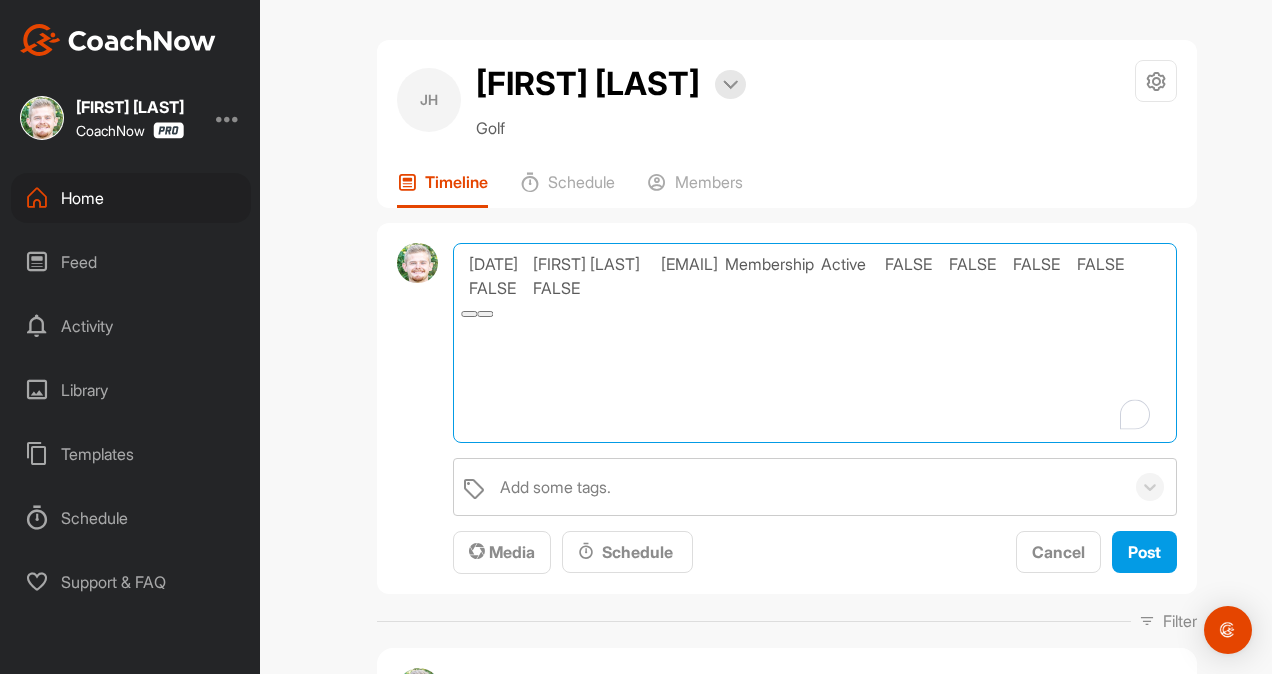 type 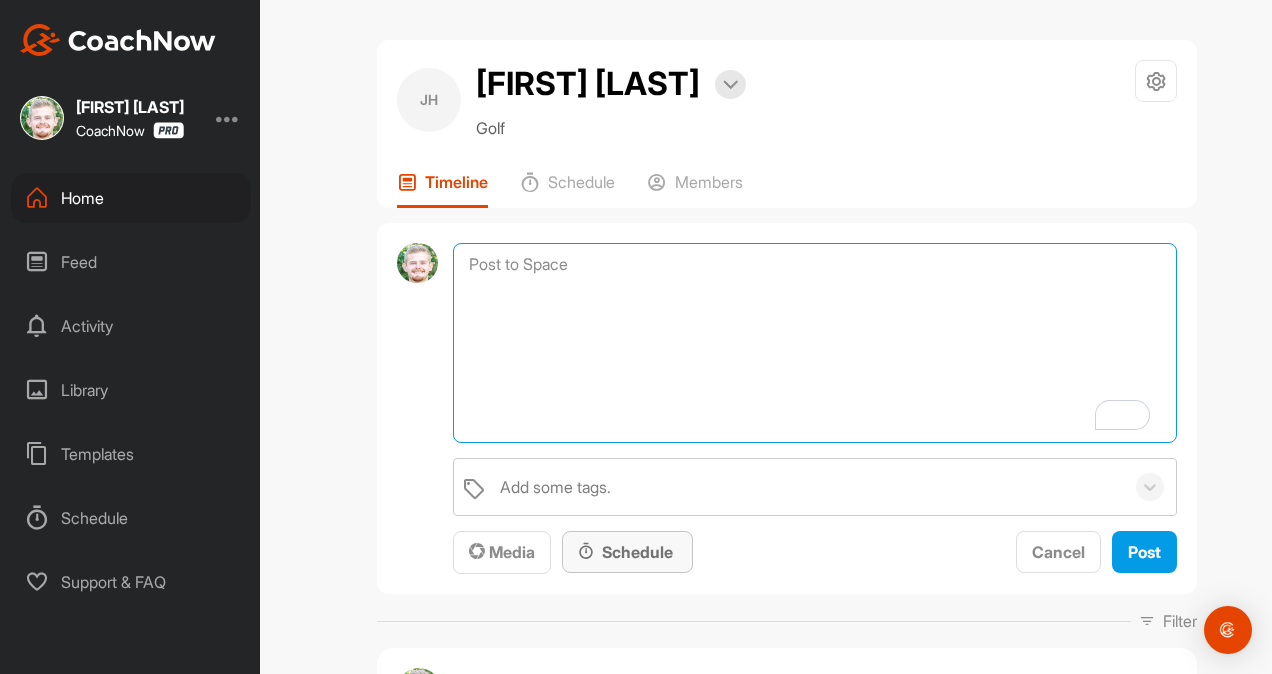 scroll, scrollTop: 749, scrollLeft: 0, axis: vertical 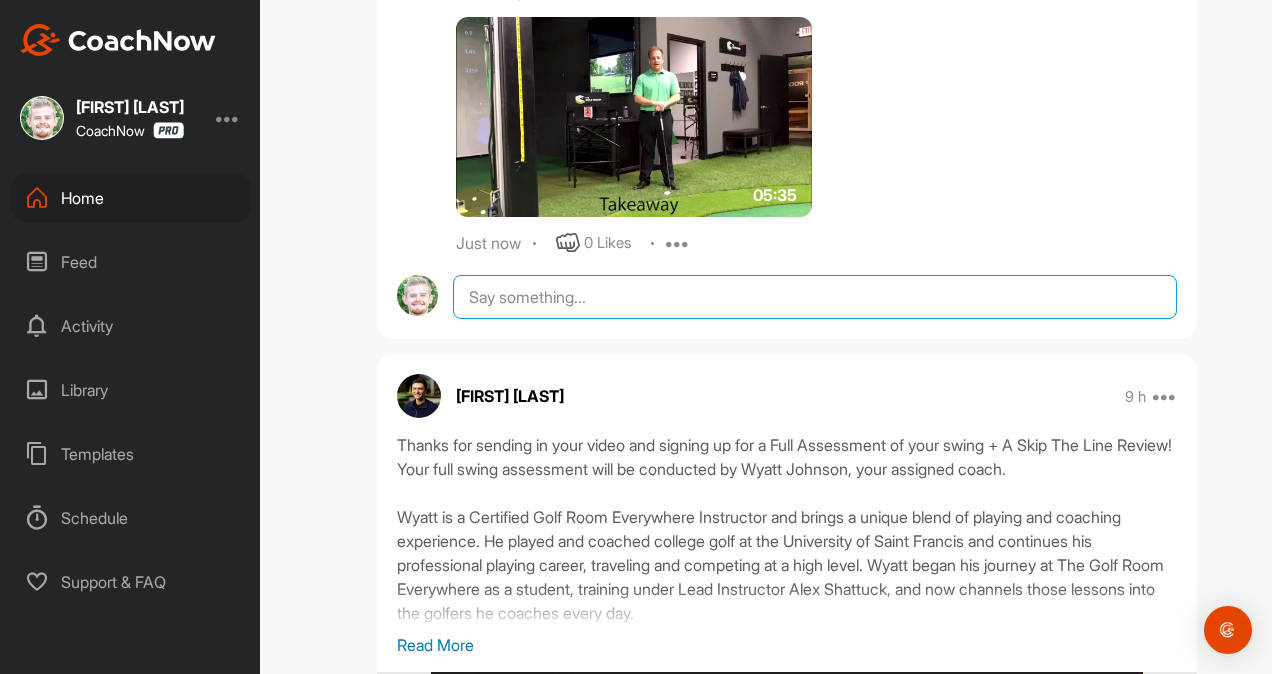 click at bounding box center [815, 297] 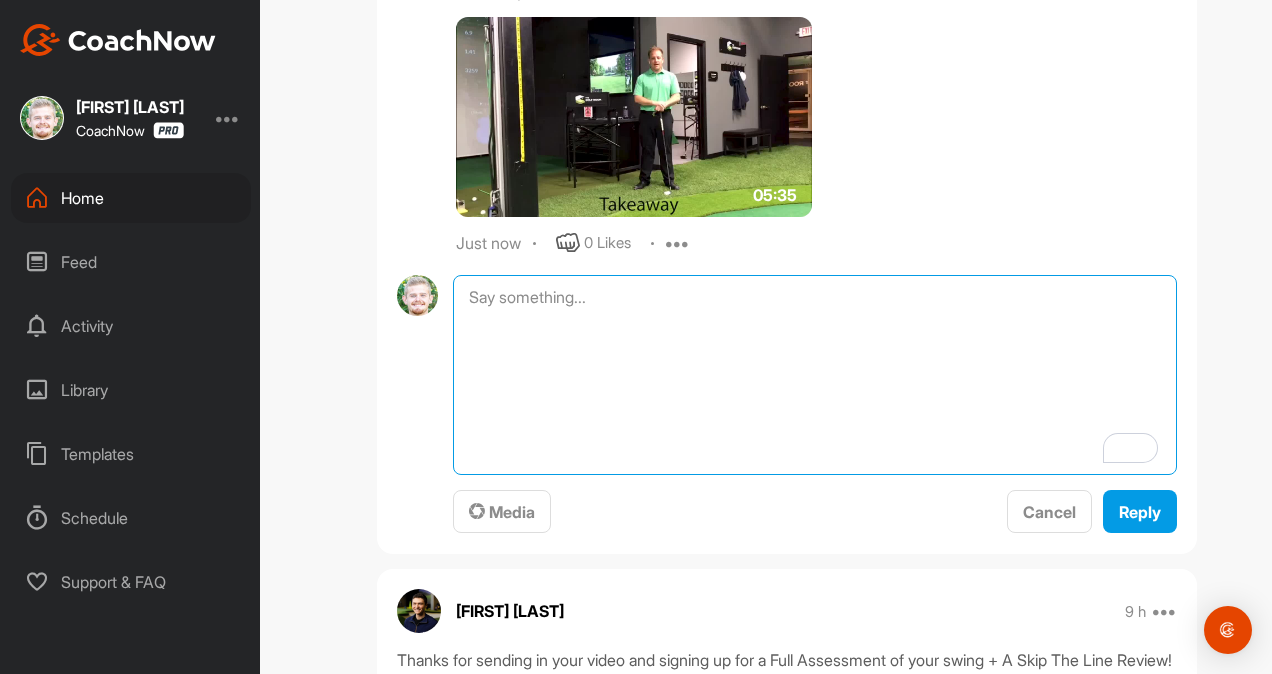 paste on "Also, quick favor:
If anything in this assessment gave you more clarity or an “ah-ha” moment about your swing, I’d love to hear what it was. It really helps us keep improving. Just drop it here in the comments if anything stood out to you." 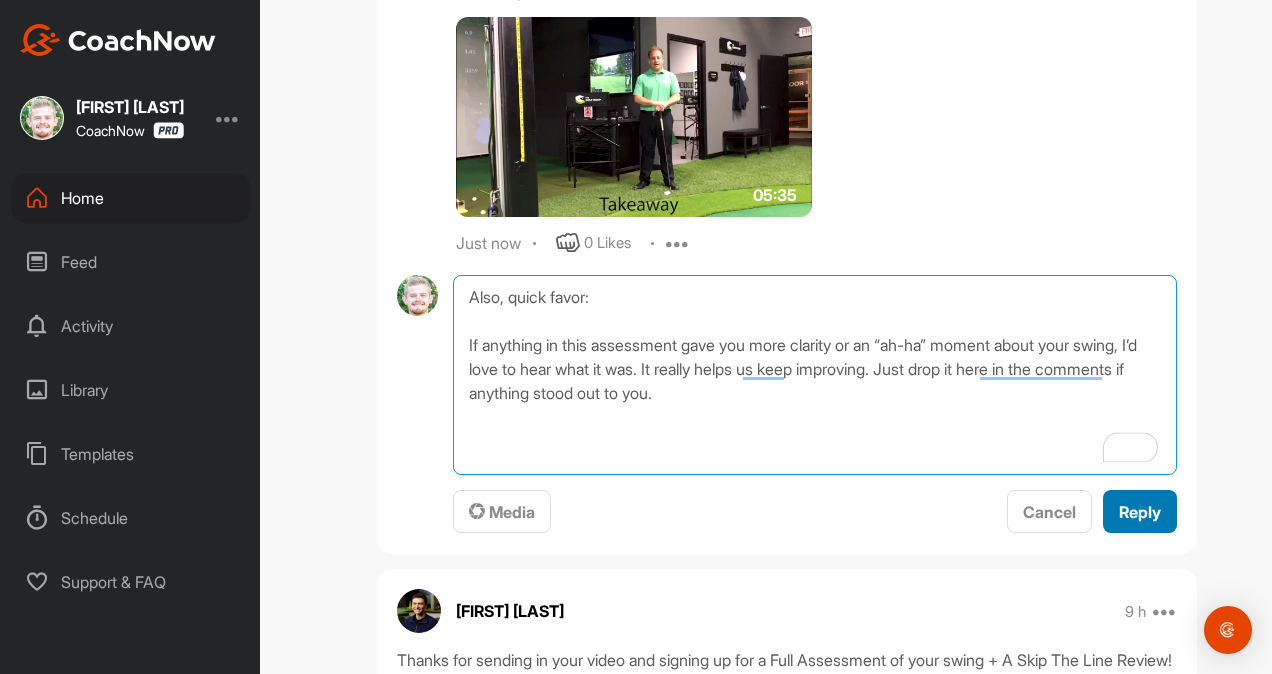 type on "Also, quick favor:
If anything in this assessment gave you more clarity or an “ah-ha” moment about your swing, I’d love to hear what it was. It really helps us keep improving. Just drop it here in the comments if anything stood out to you." 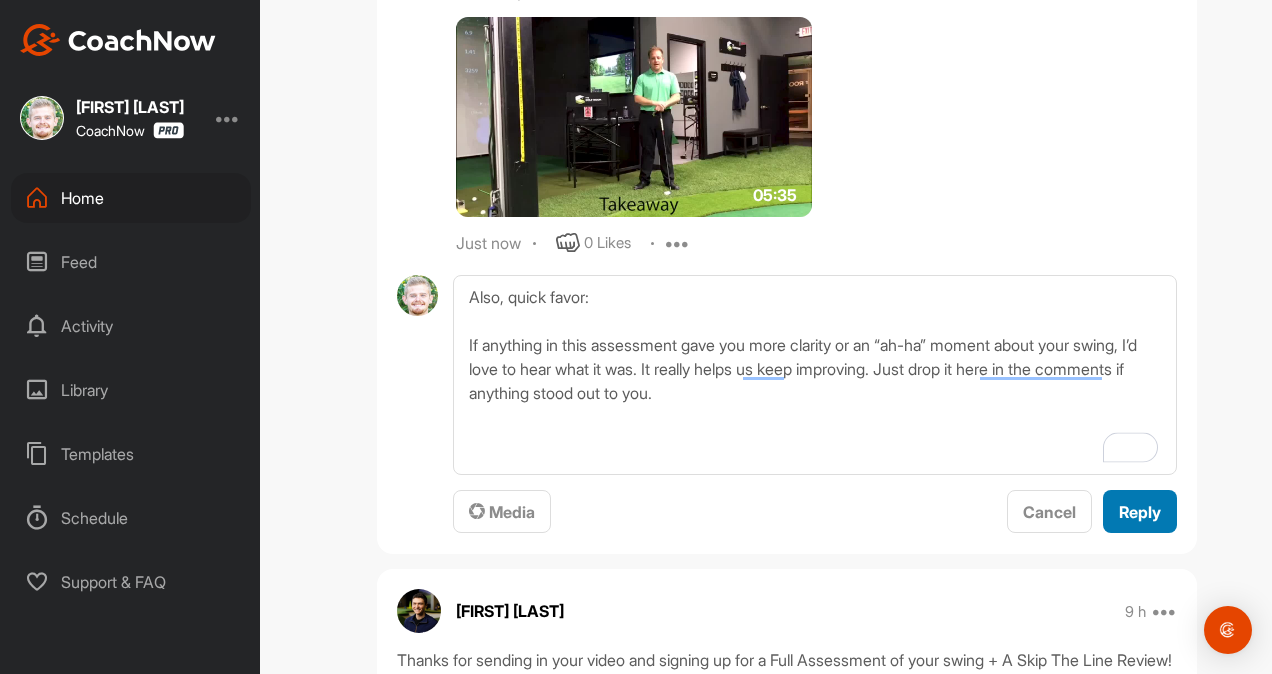 click on "Reply" at bounding box center (1140, 511) 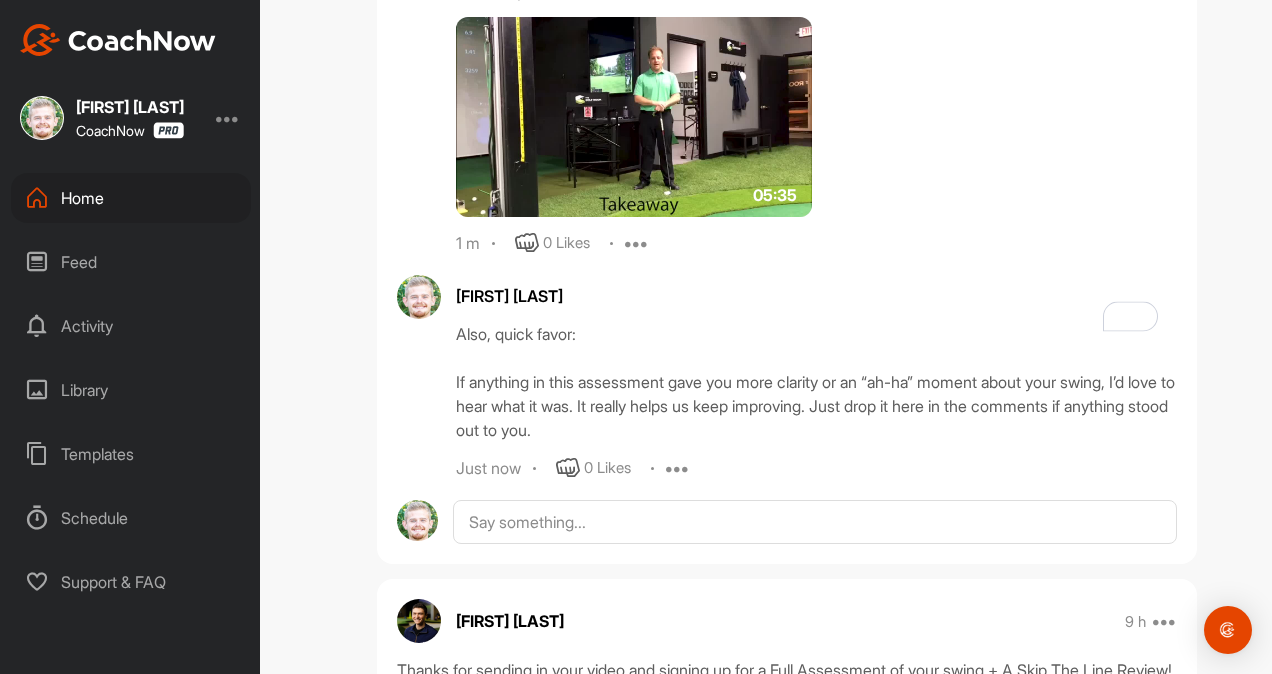 scroll, scrollTop: 863, scrollLeft: 0, axis: vertical 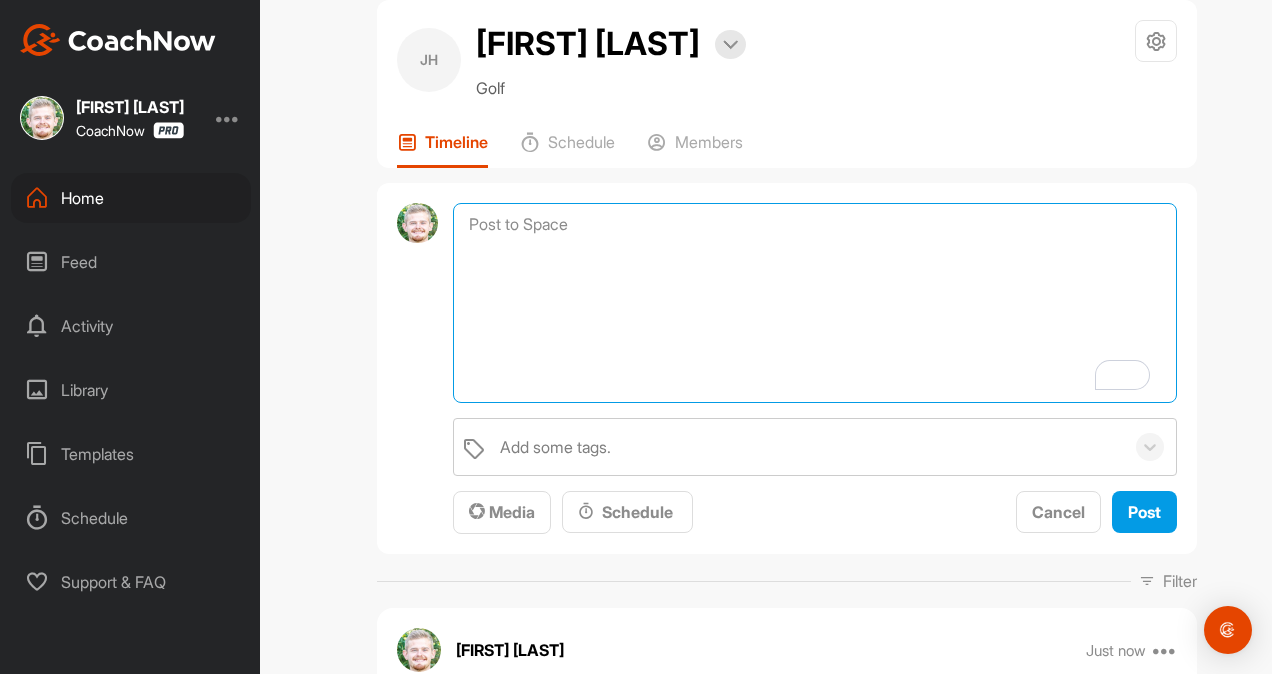 click at bounding box center [815, 303] 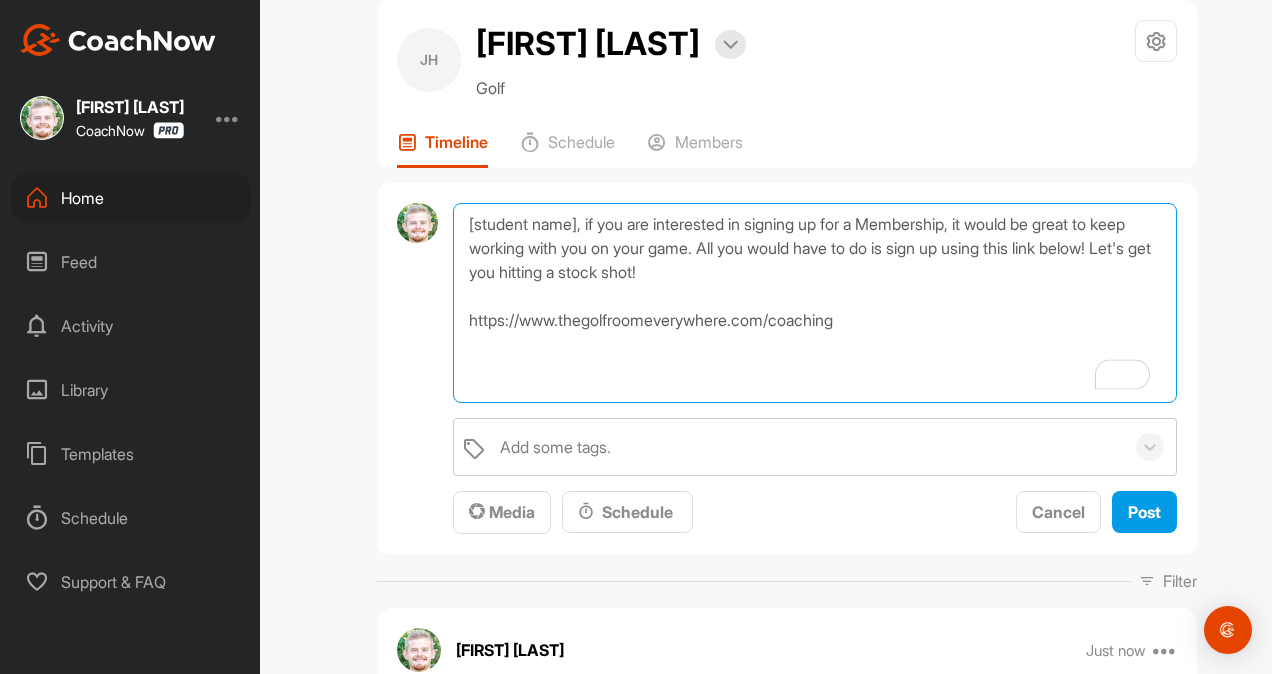 click on "[student name], if you are interested in signing up for a Membership, it would be great to keep working with you on your game. All you would have to do is sign up using this link below! Let's get you hitting a stock shot!
https://www.thegolfroomeverywhere.com/coaching" at bounding box center [815, 303] 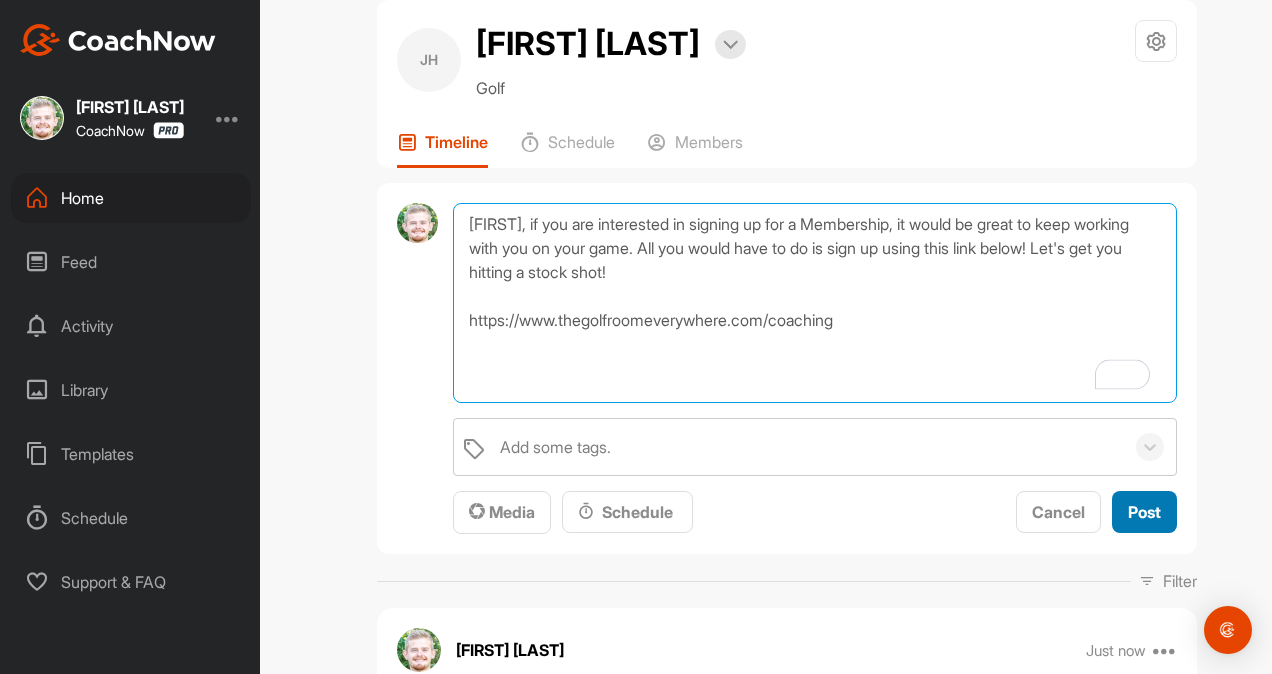 type on "[FIRST], if you are interested in signing up for a Membership, it would be great to keep working with you on your game. All you would have to do is sign up using this link below! Let's get you hitting a stock shot!
https://www.thegolfroomeverywhere.com/coaching" 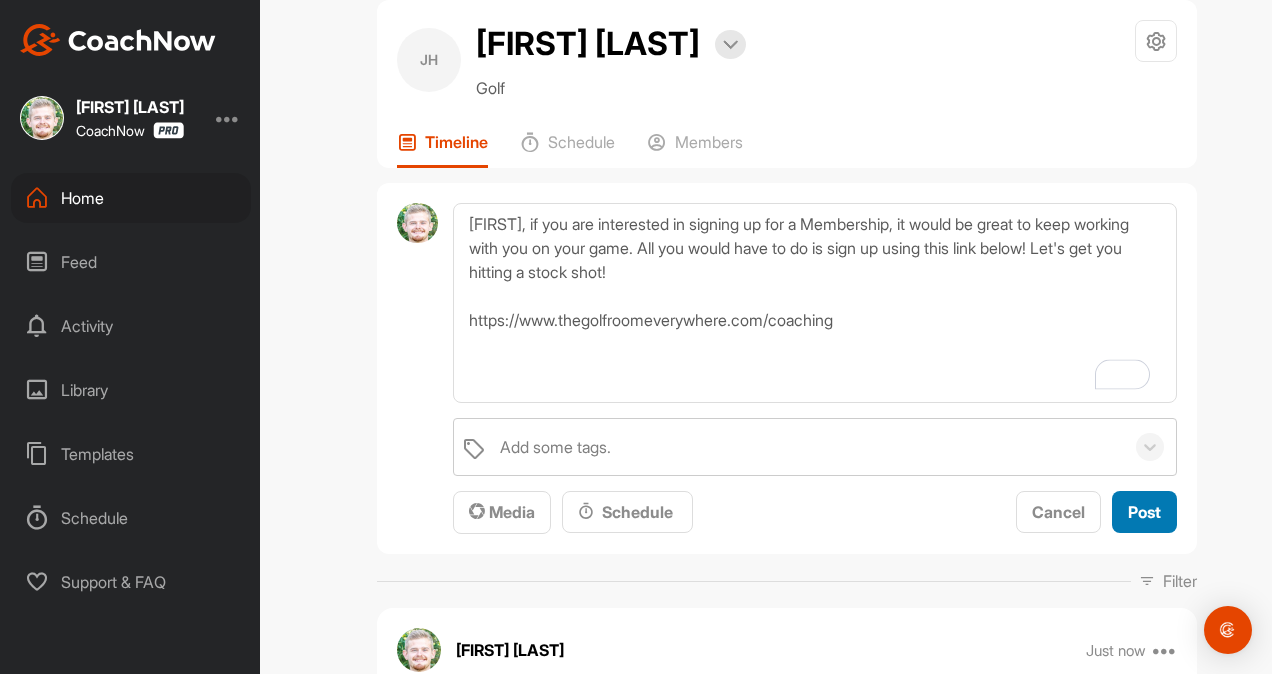 click on "Post" at bounding box center [1144, 512] 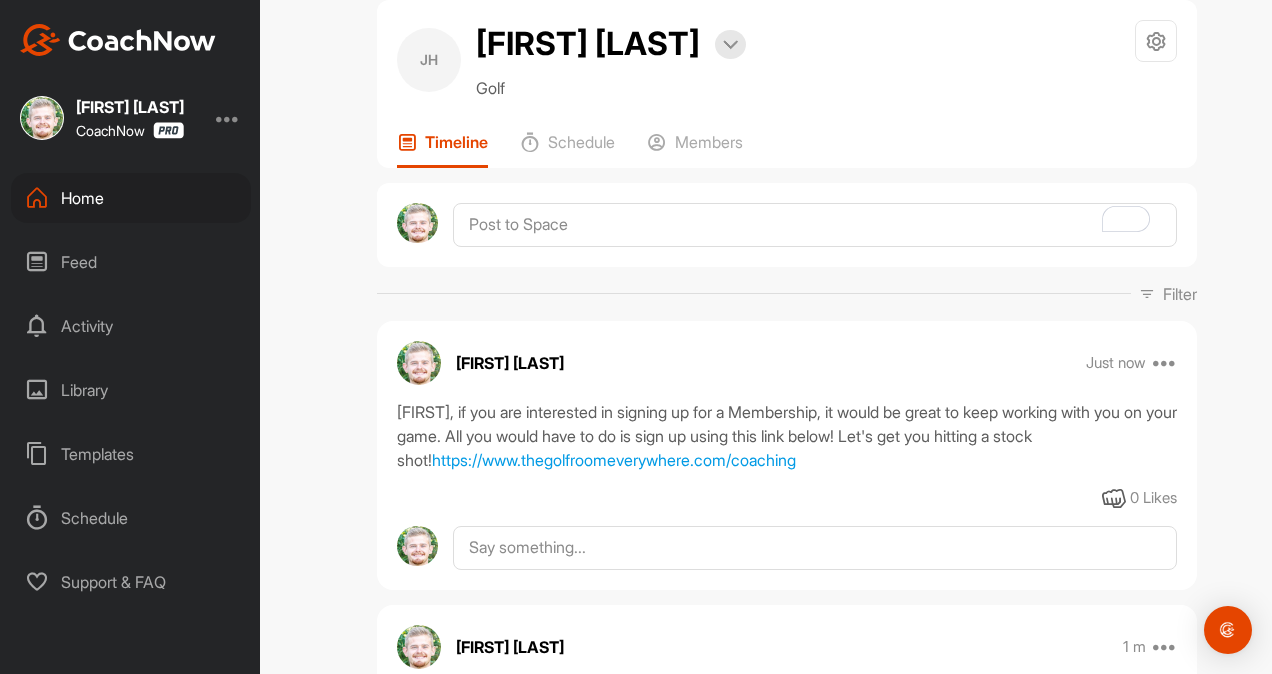 click on "Home" at bounding box center (131, 198) 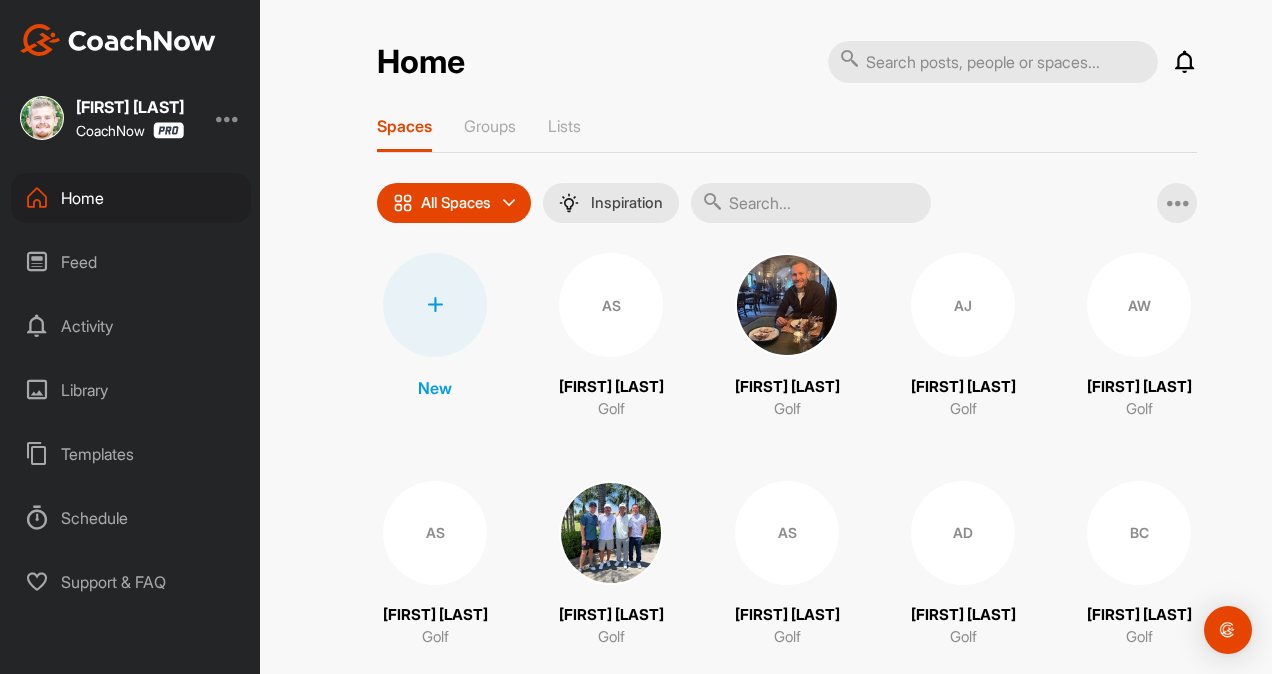 click at bounding box center [811, 203] 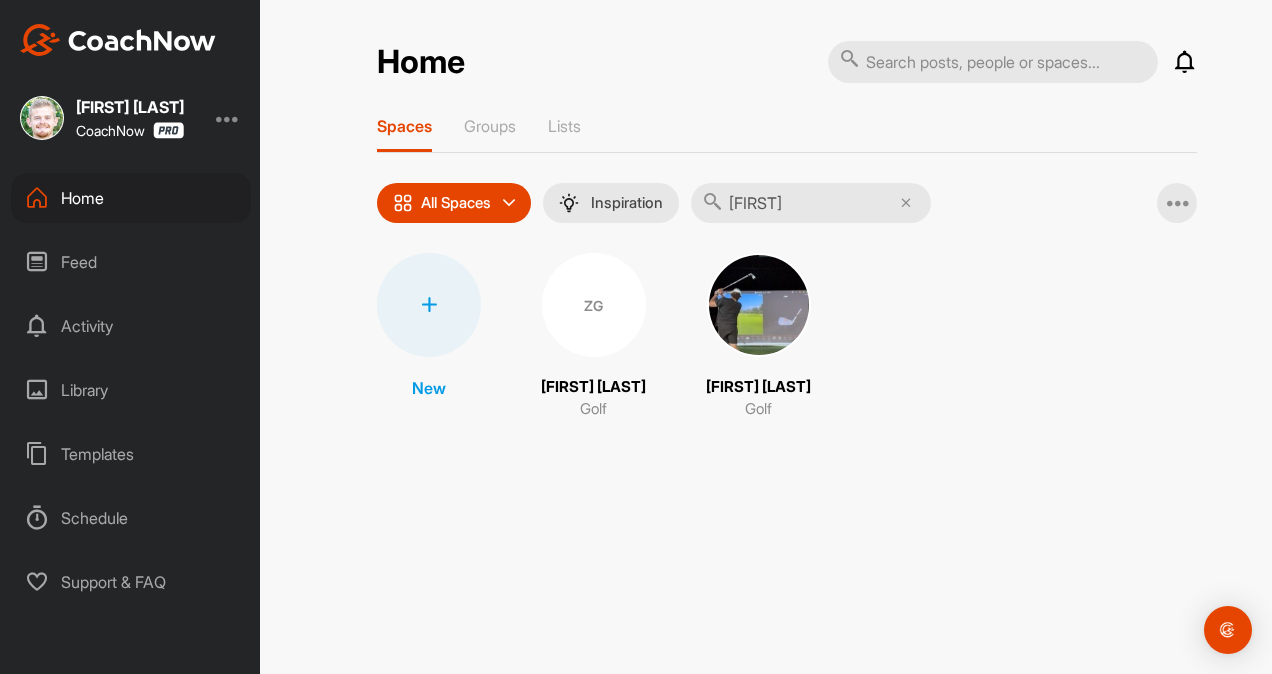 type on "[FIRST]" 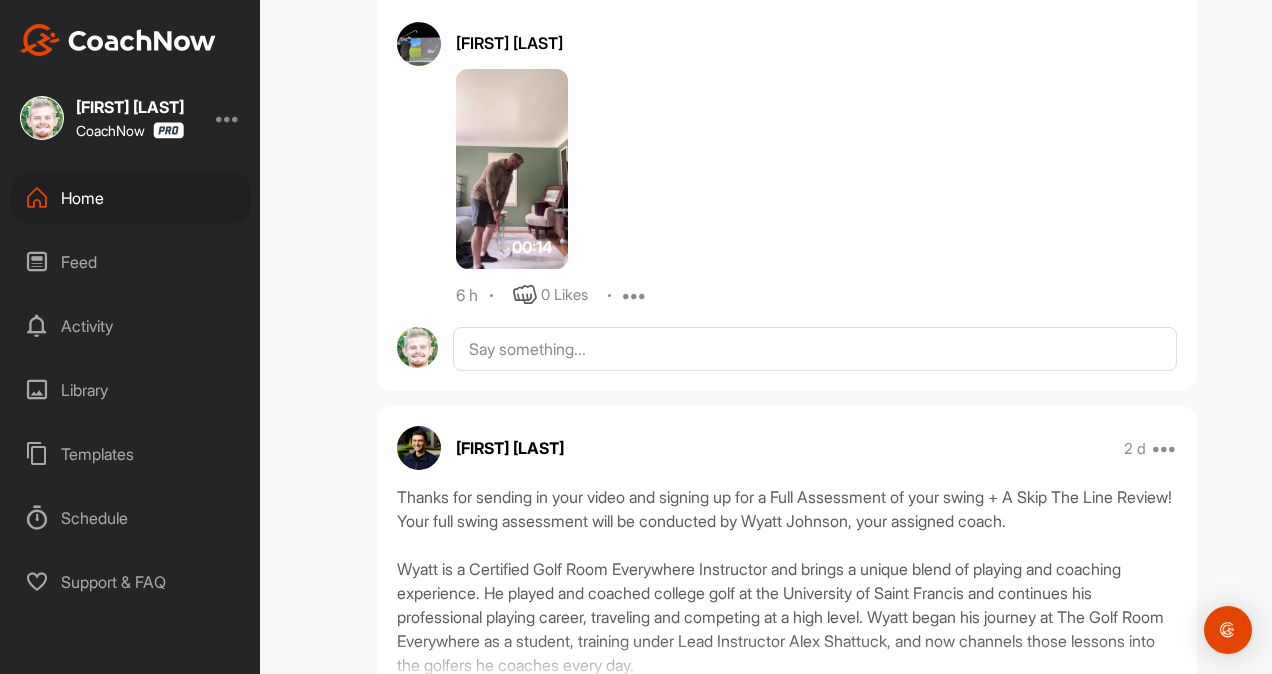 scroll, scrollTop: 2192, scrollLeft: 0, axis: vertical 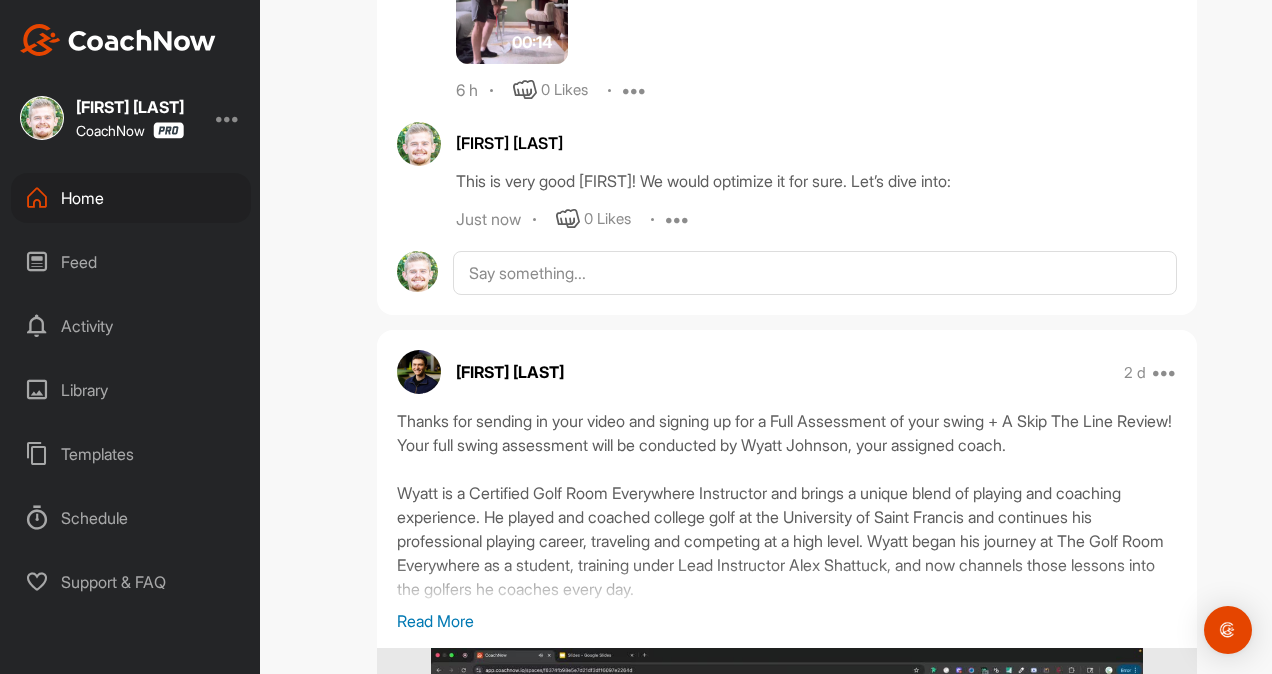 click on "Just now 0 Likes Edit Delete" at bounding box center [816, 219] 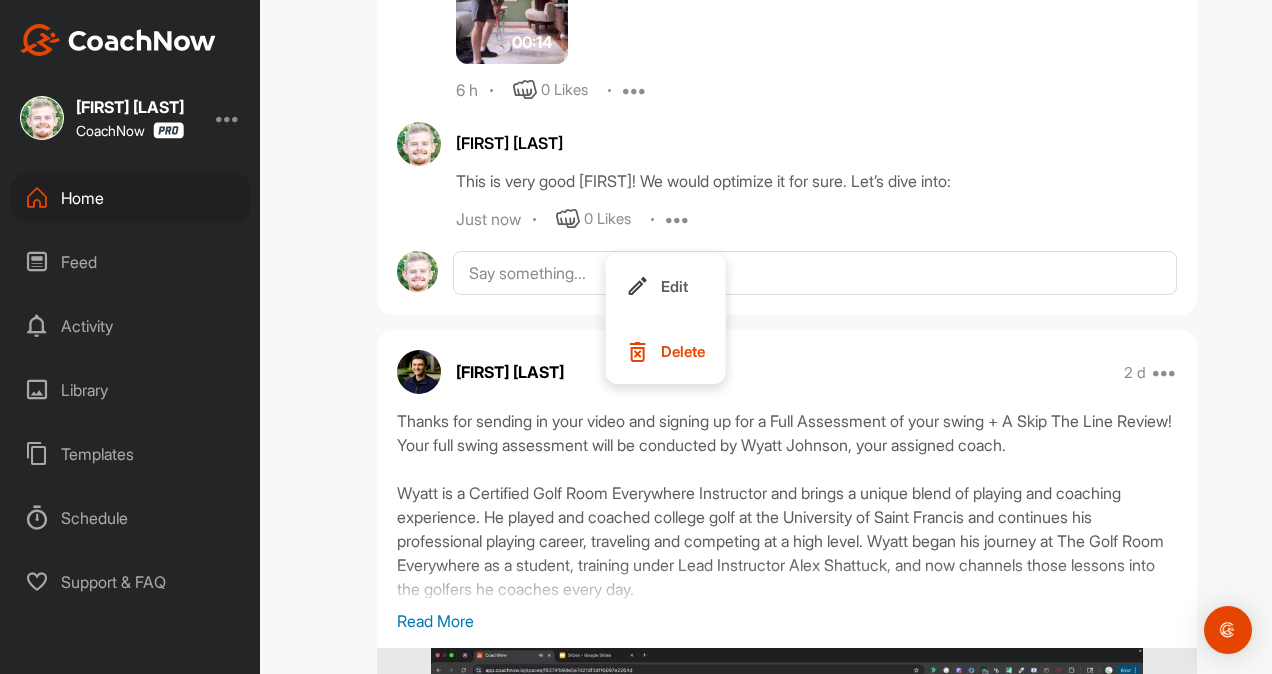 click on "Show previous replies Wyatt Johnson Hey Zach. With the hinge drill, we are trying to keep it pressed against the lead leg as long as possible and not the right leg. Feel free to send me a video to check it out.  6 h 0 Likes Edit Delete Zachary buda 00:14 6 h 0 Likes Report Wyatt Johnson This is very good Zach! We would optimize it for sure. Let’s dive into: Just now 0 Likes Edit Delete" at bounding box center (787, -62) 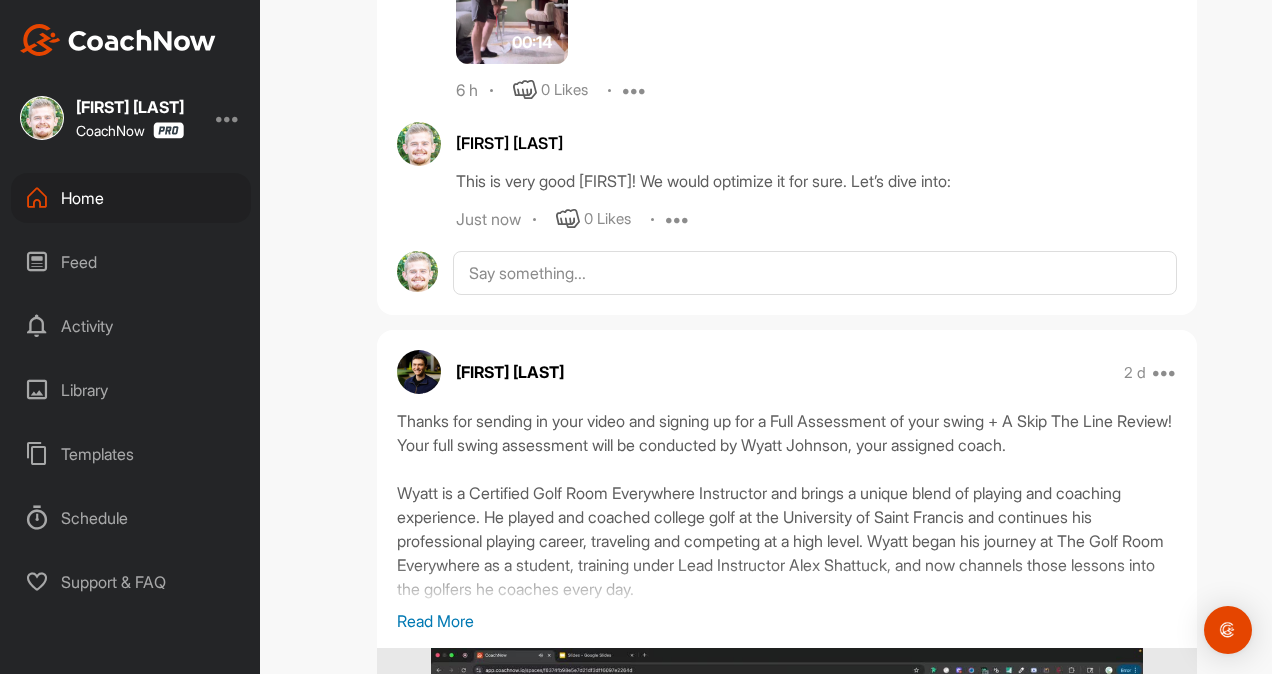 click at bounding box center (678, 219) 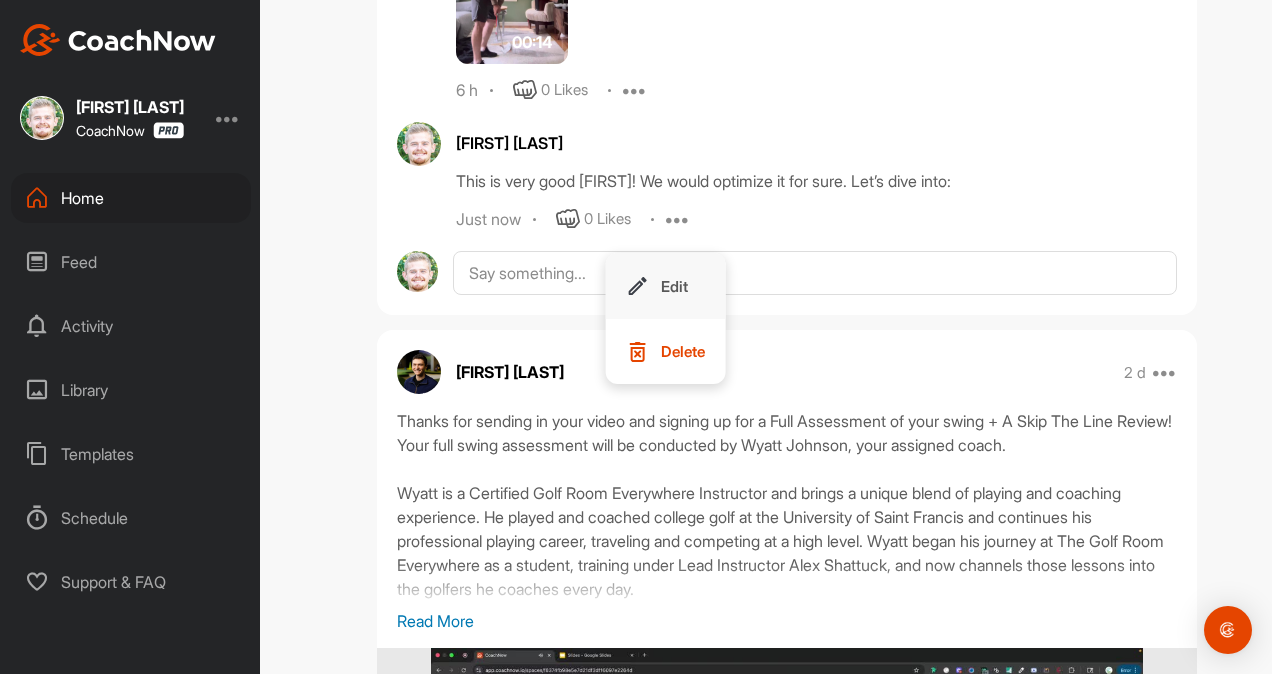 click on "Edit" at bounding box center (674, 286) 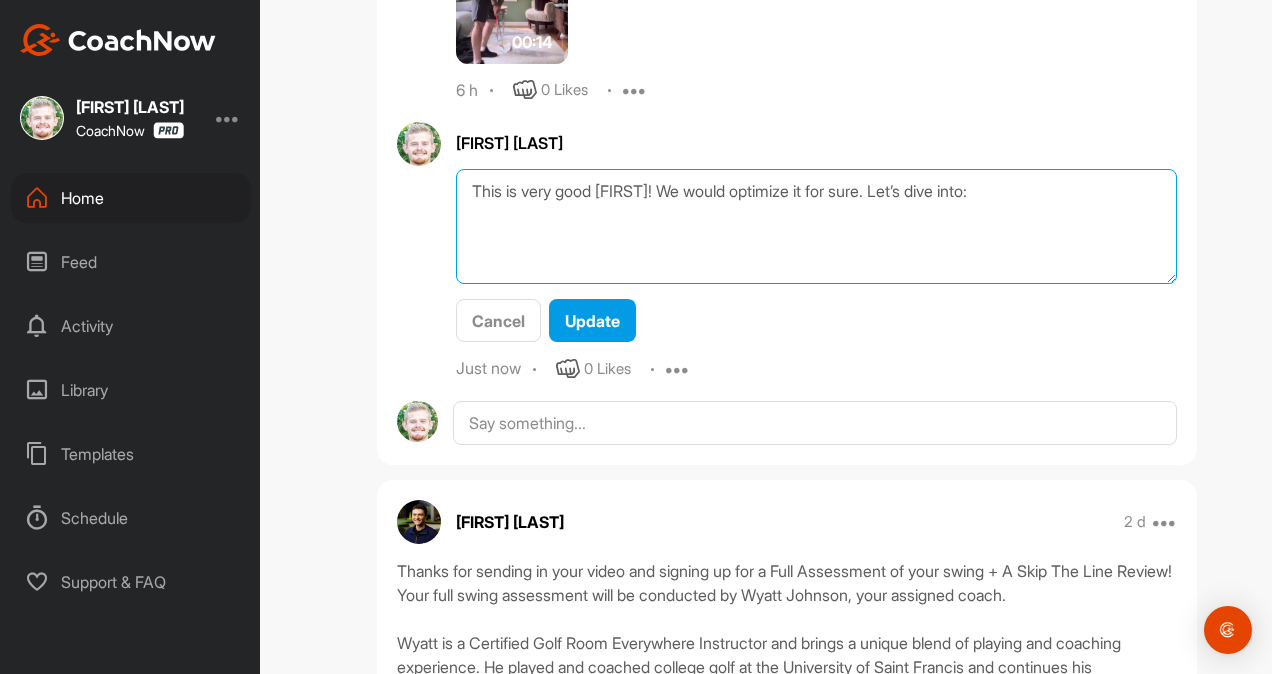 click on "This is very good Zach! We would optimize it for sure. Let’s dive into:" at bounding box center (816, 226) 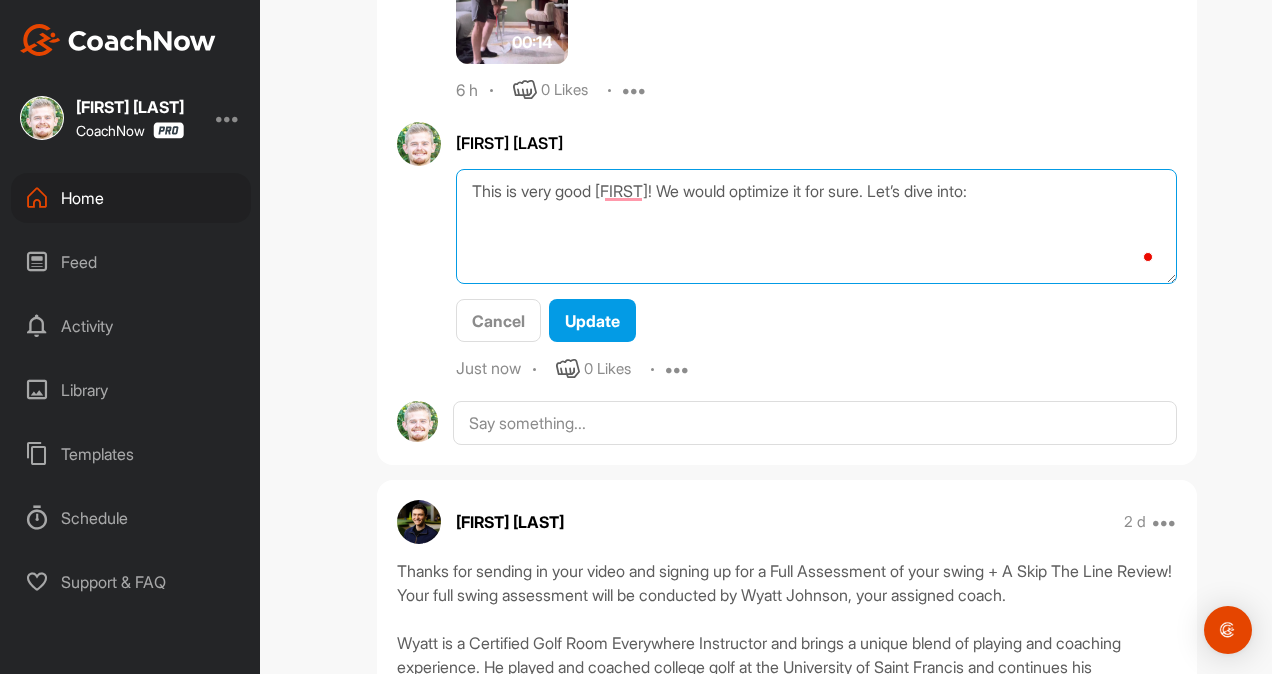 paste on "https://www.thegolfroomeverywhere.com/coaching" 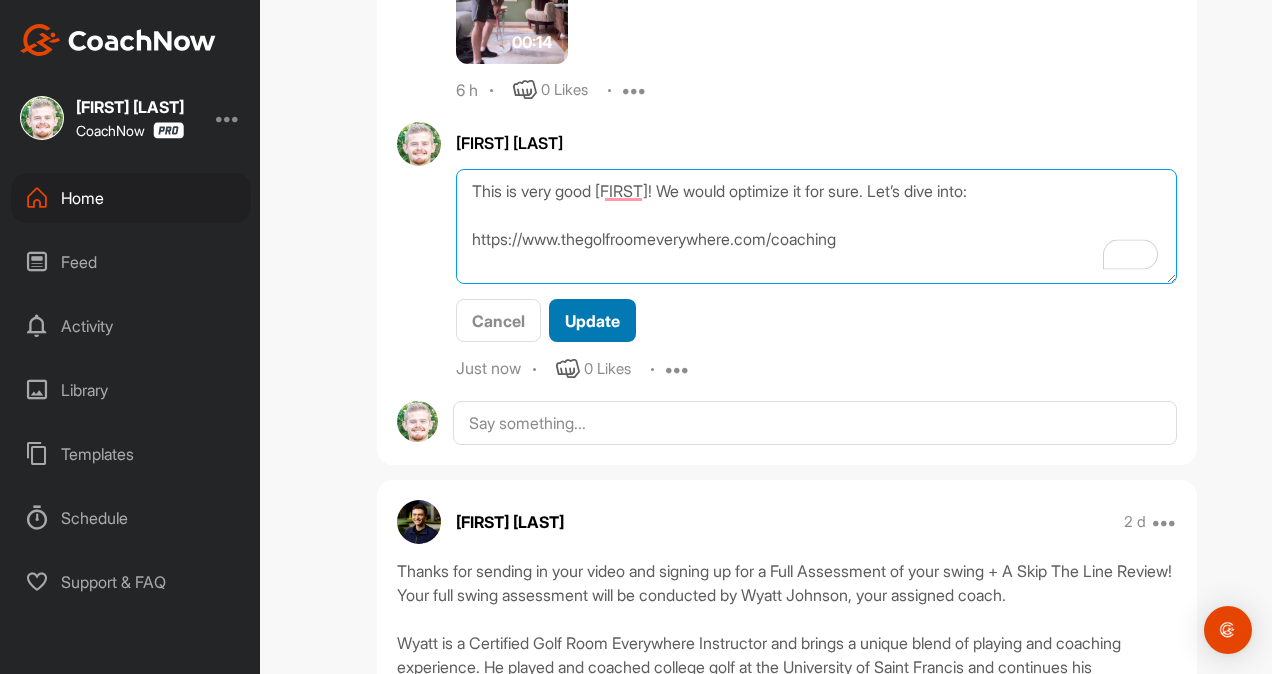 type on "This is very good Zach! We would optimize it for sure. Let’s dive into:
https://www.thegolfroomeverywhere.com/coaching" 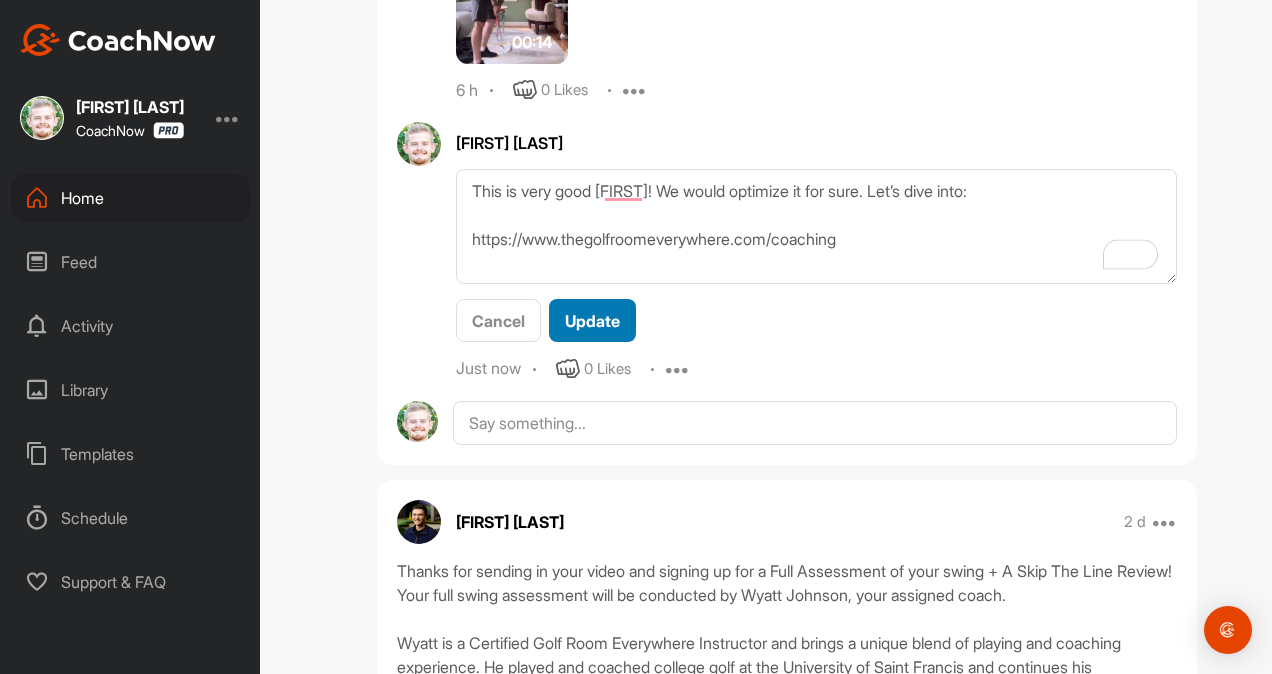 click on "Update" at bounding box center (592, 320) 